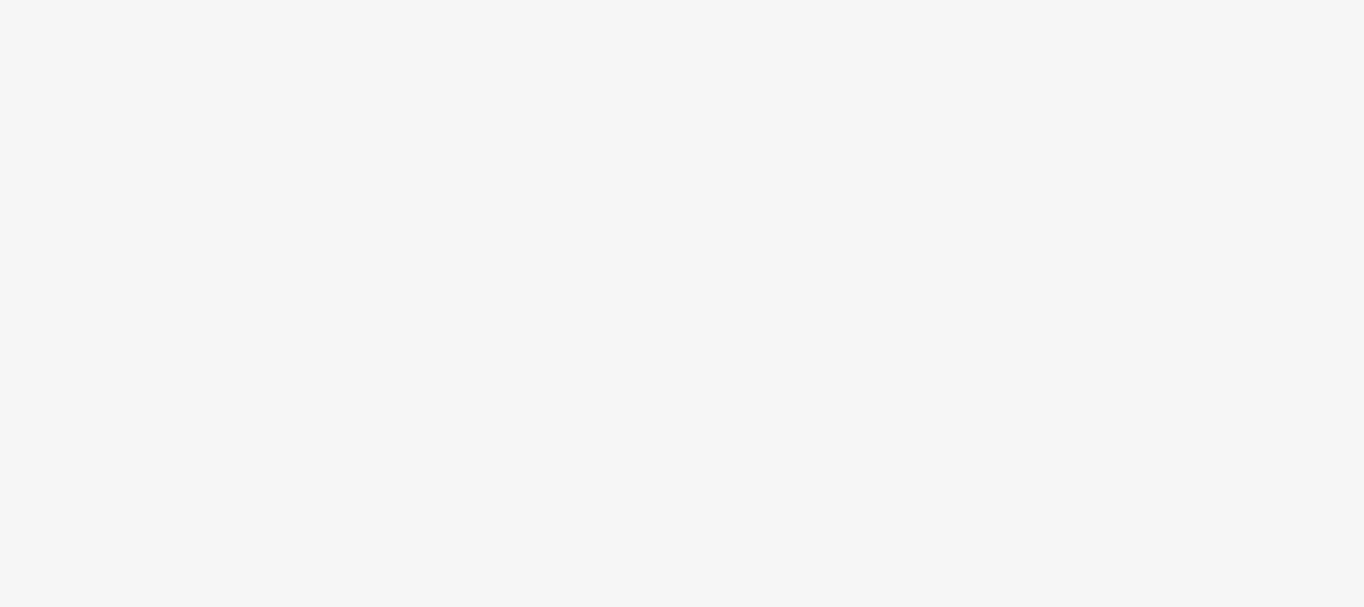 scroll, scrollTop: 0, scrollLeft: 0, axis: both 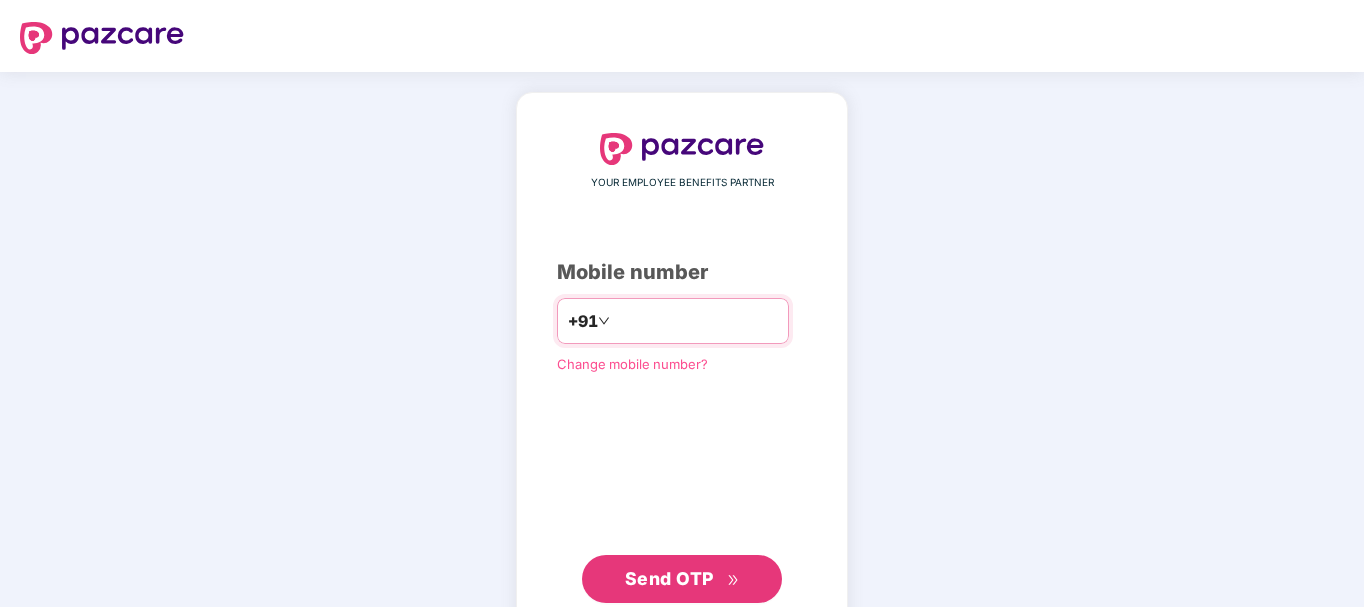 type on "*" 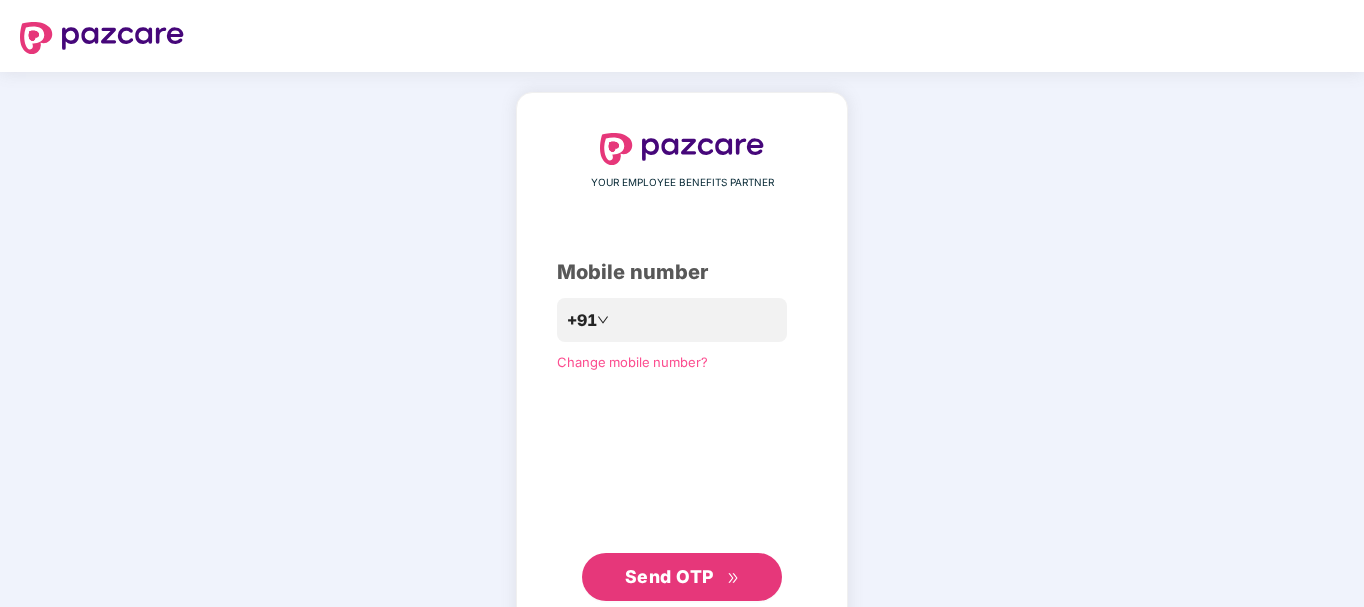 click on "Send OTP" at bounding box center [682, 577] 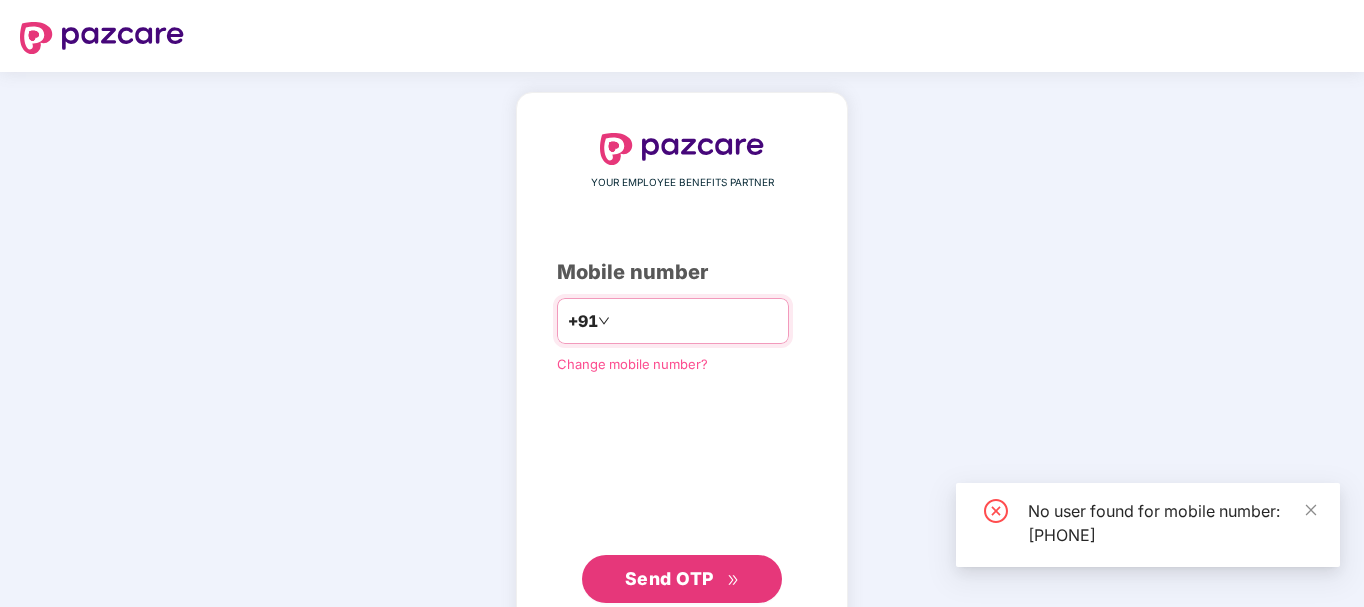 click on "**********" at bounding box center (696, 321) 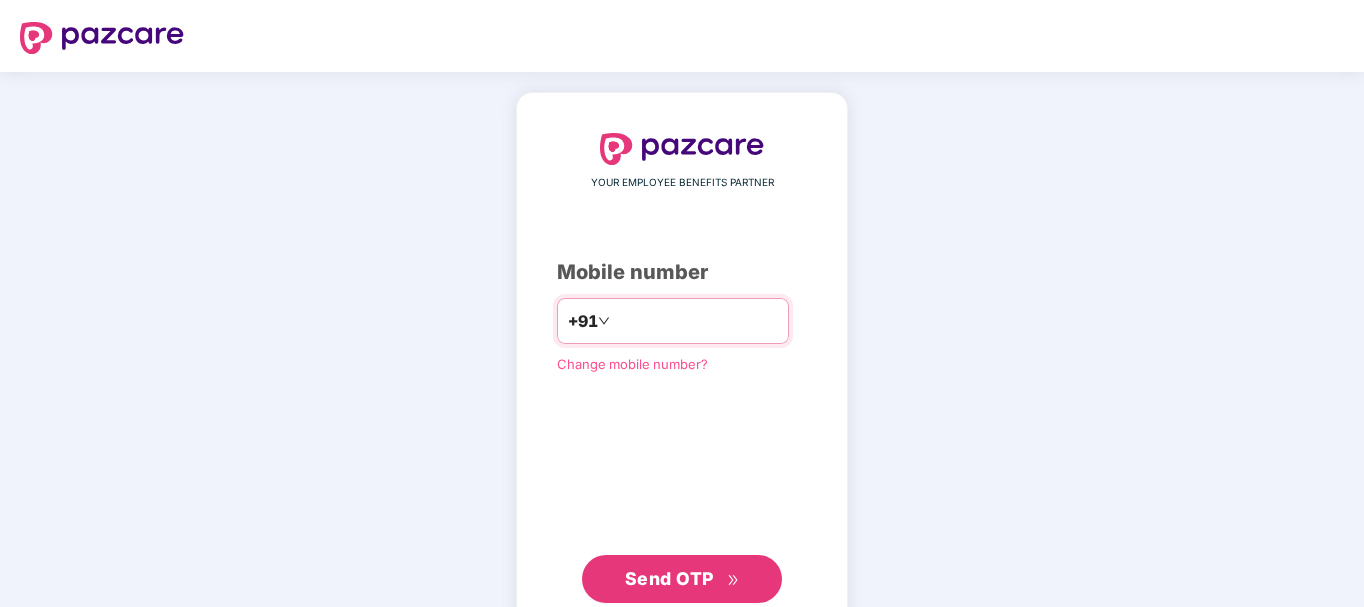 type on "**********" 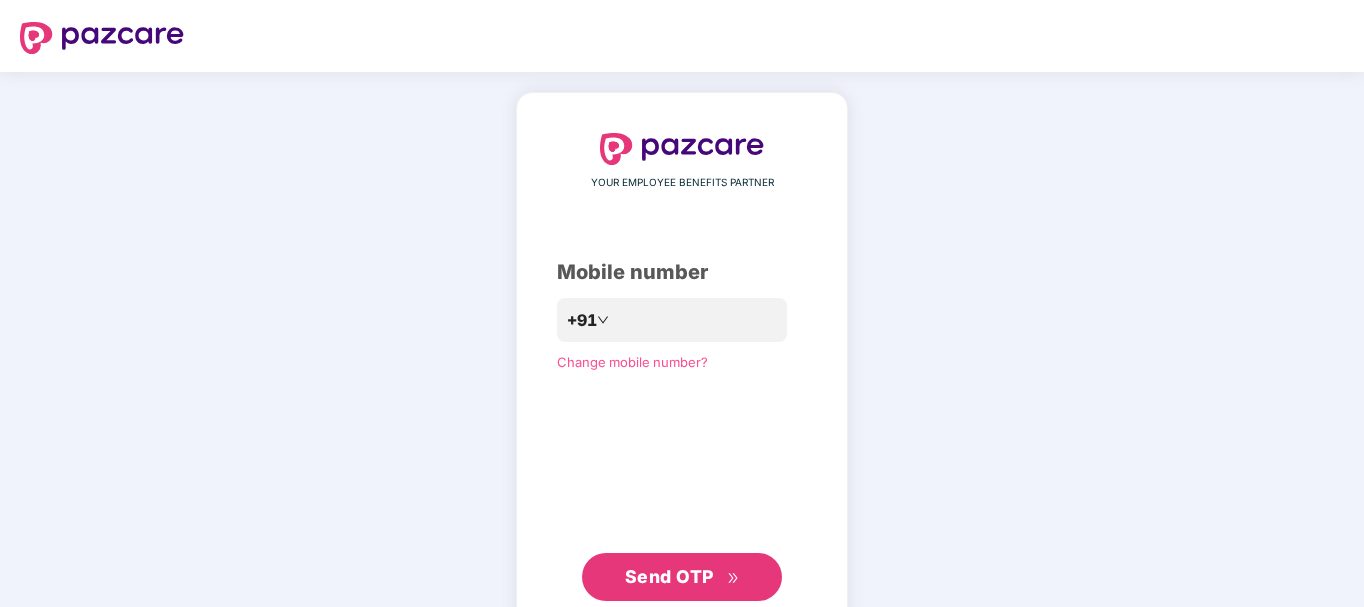 click on "Send OTP" at bounding box center [669, 576] 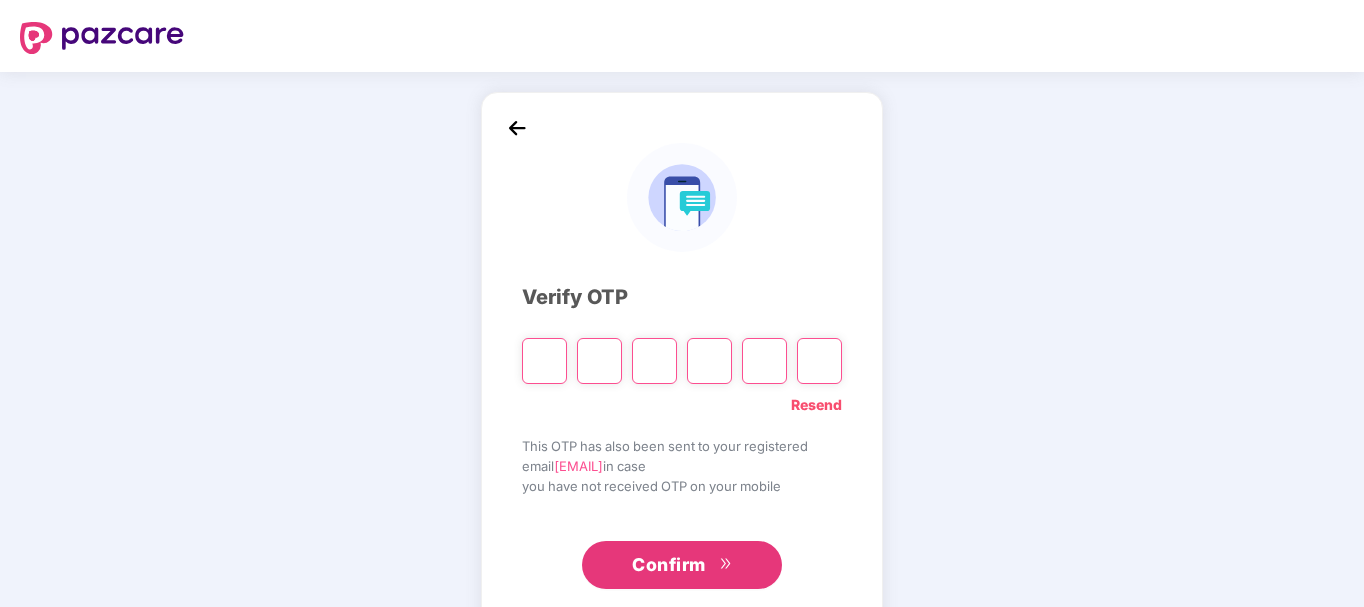 type on "*" 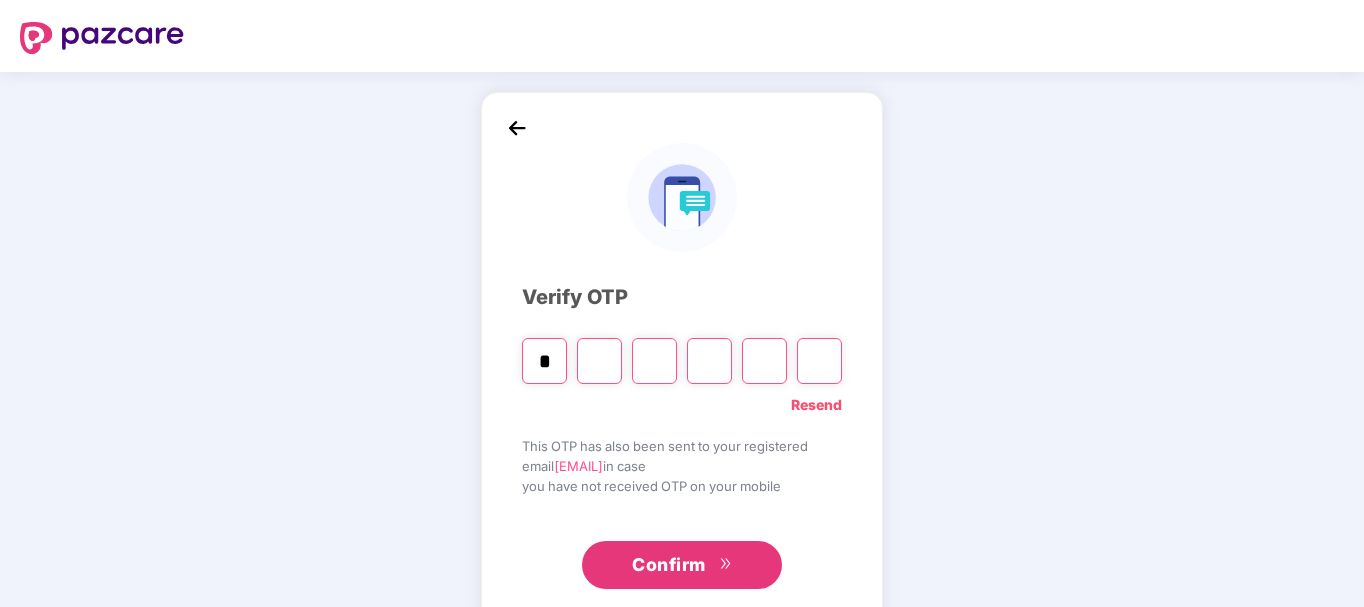 type on "*" 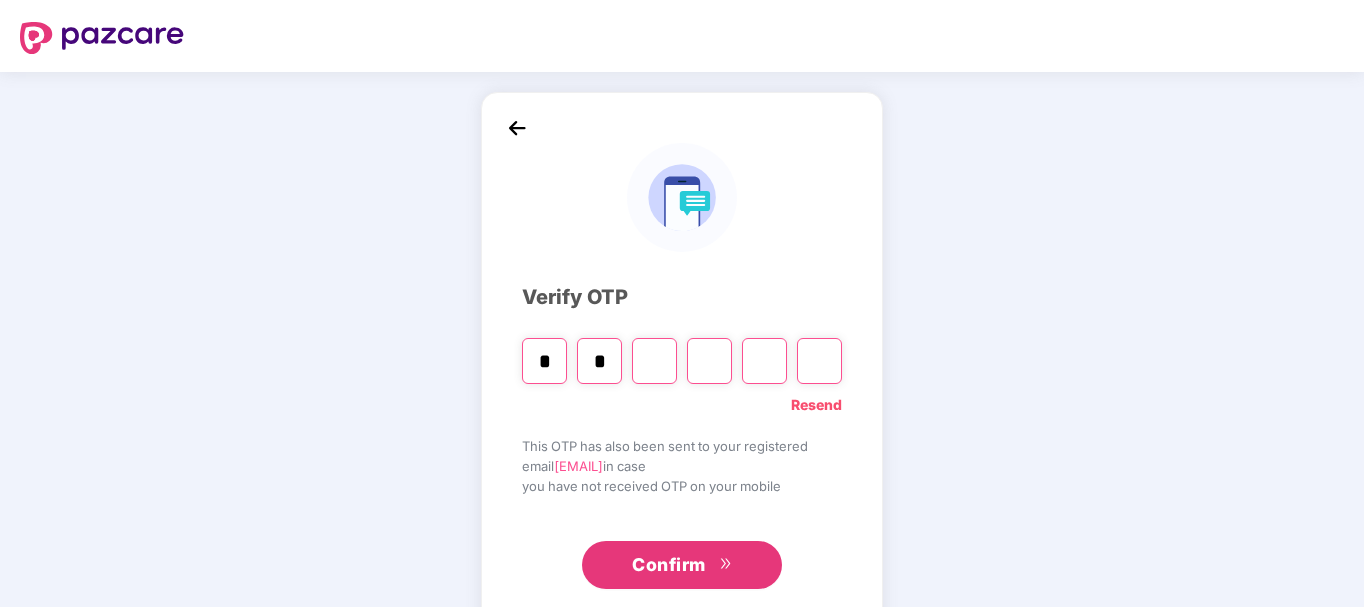 type on "*" 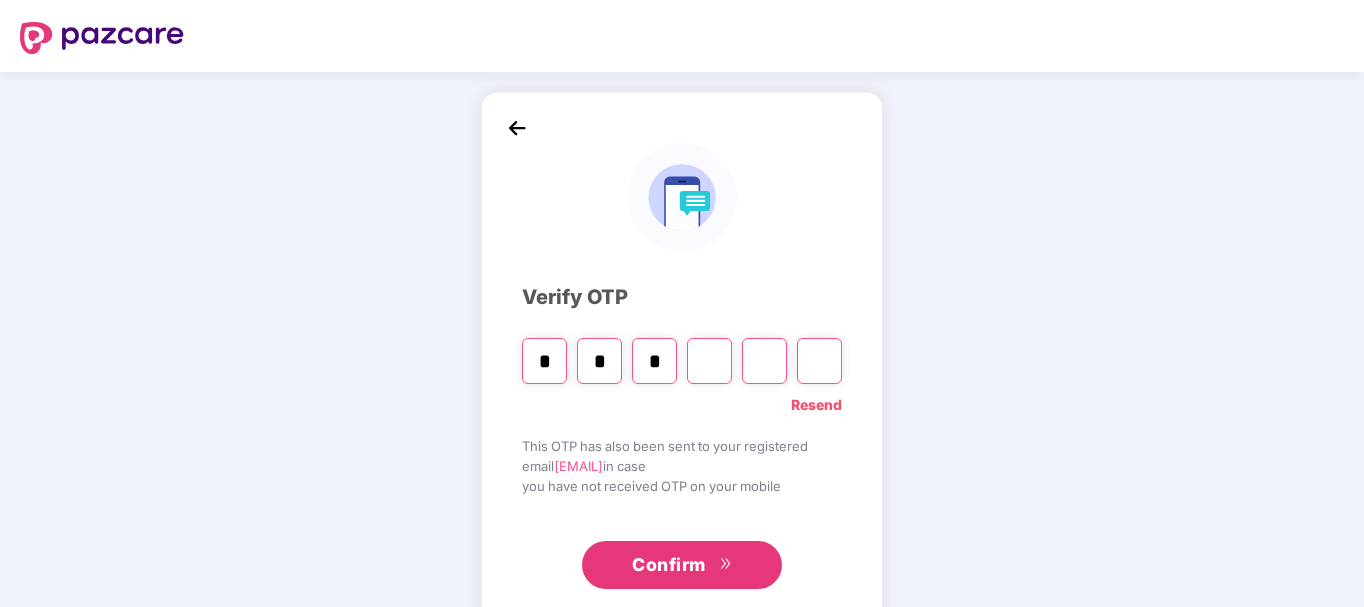 type on "*" 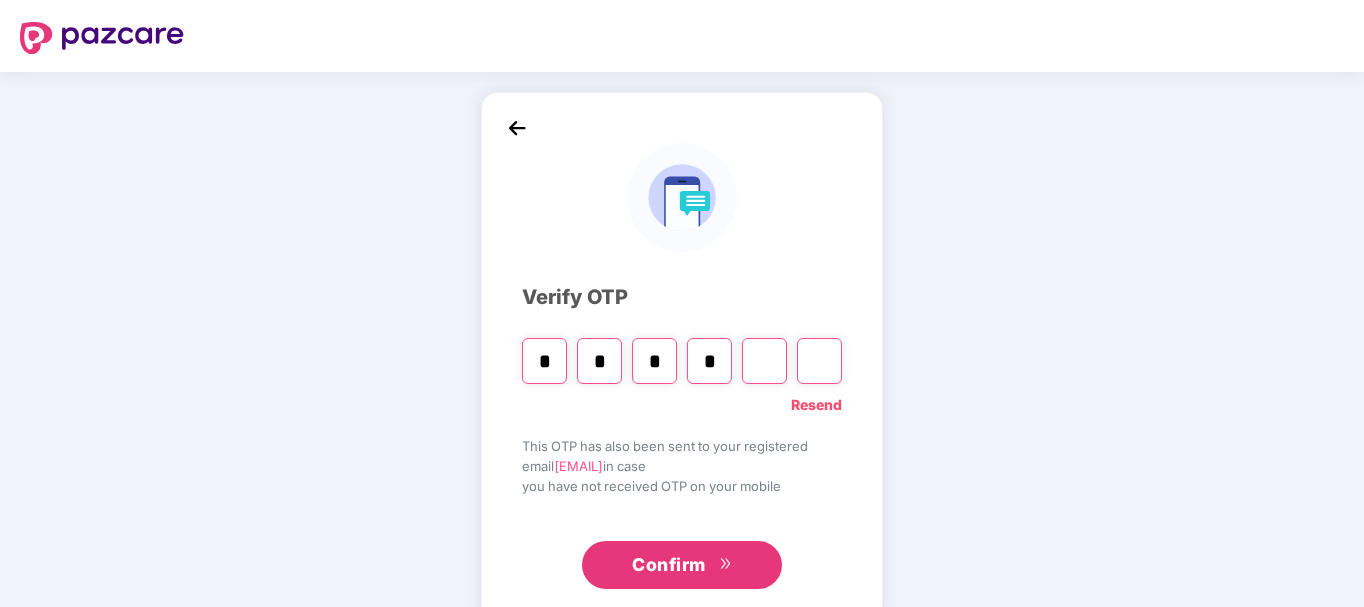type on "*" 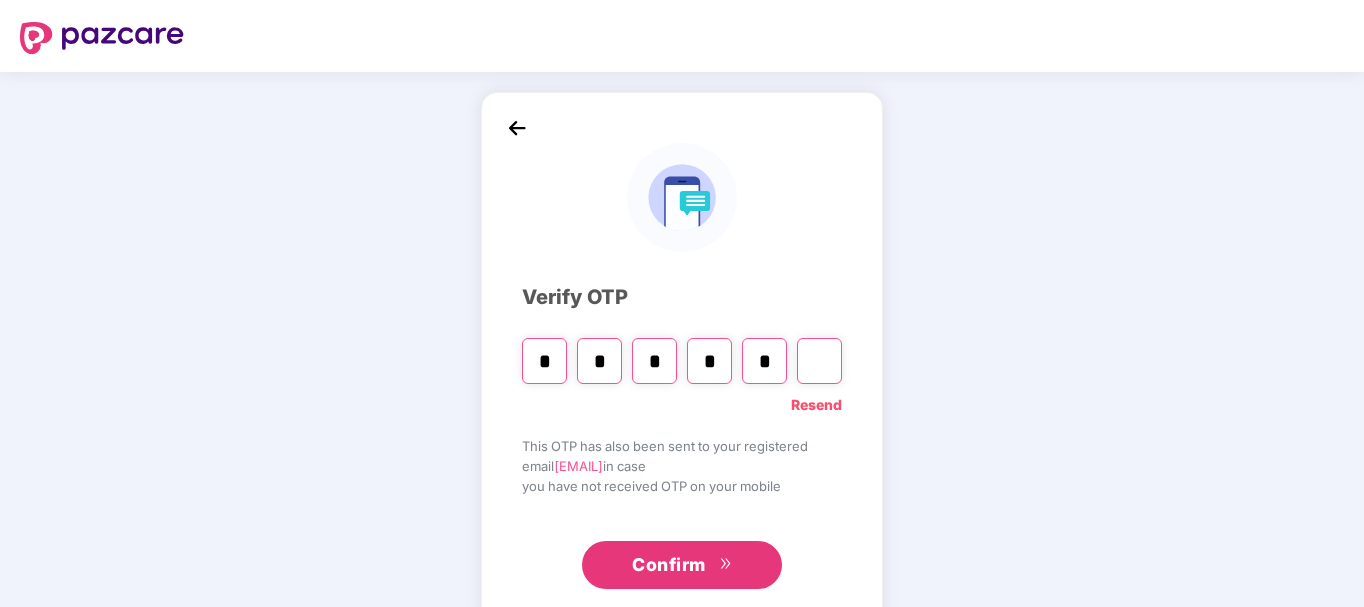 type on "*" 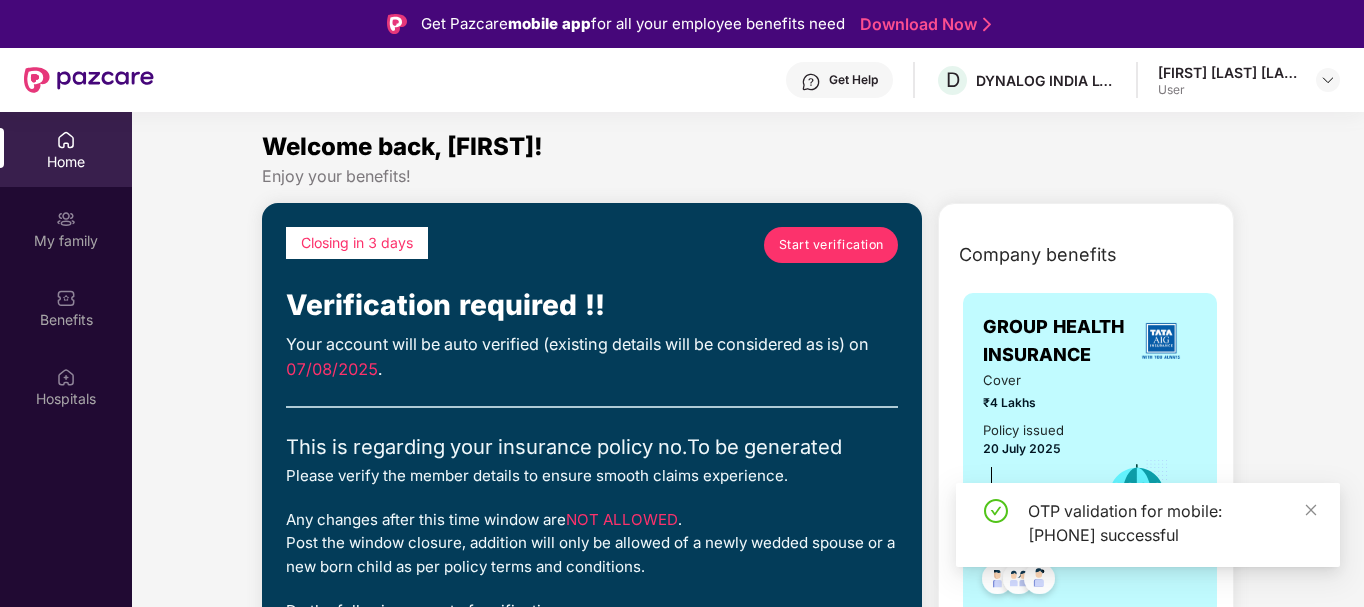 click on "Start verification" at bounding box center (831, 244) 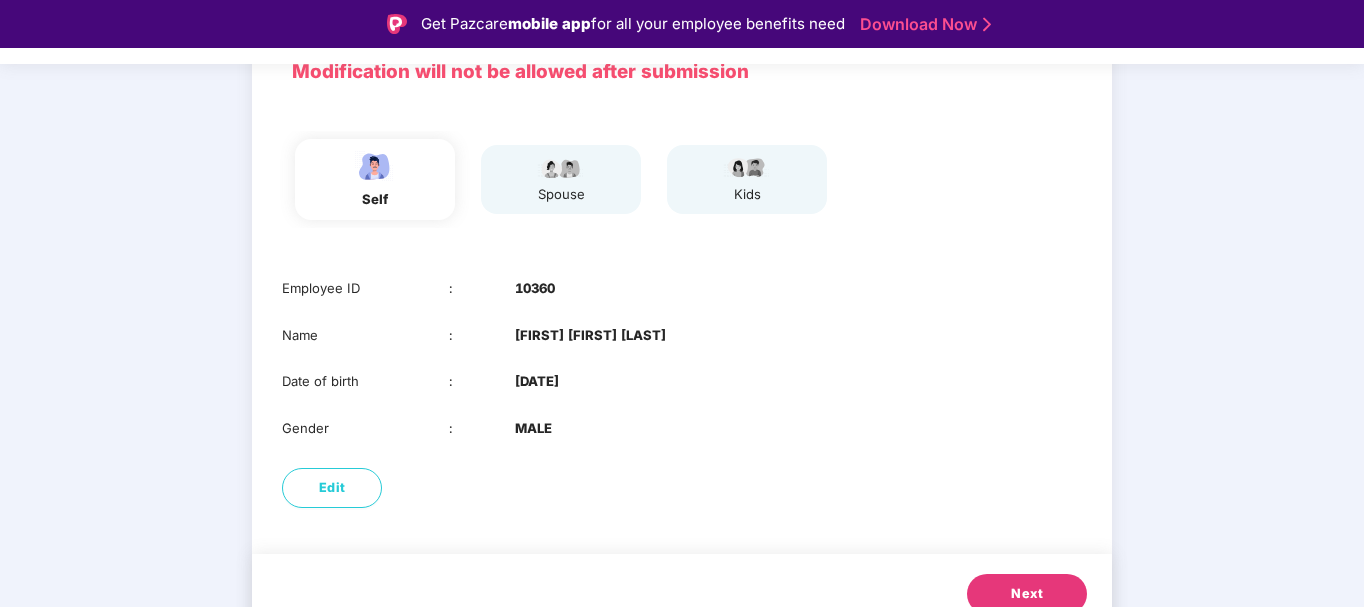 scroll, scrollTop: 184, scrollLeft: 0, axis: vertical 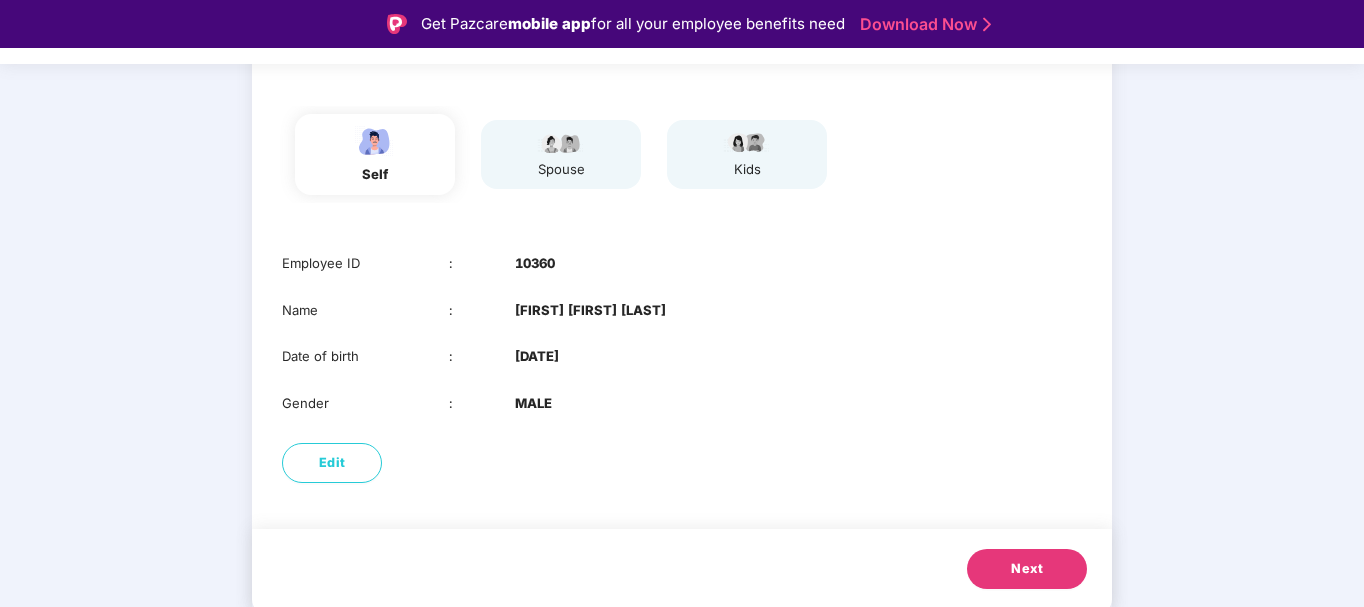 click on "Next" at bounding box center (1027, 569) 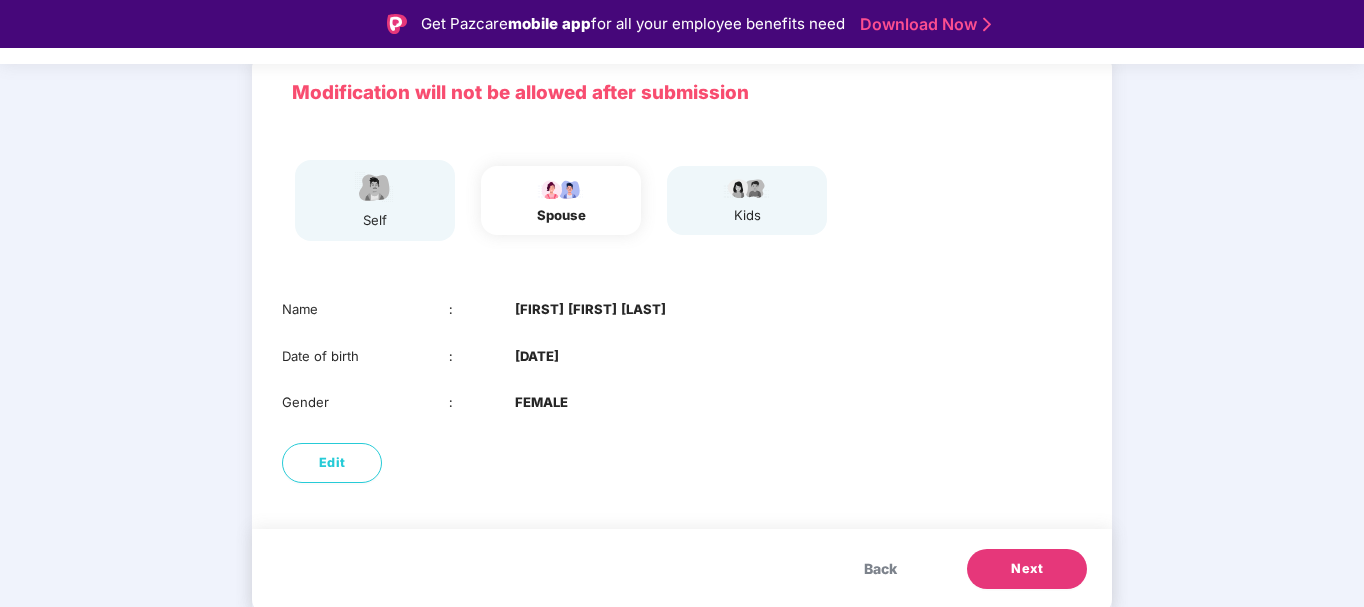scroll, scrollTop: 48, scrollLeft: 0, axis: vertical 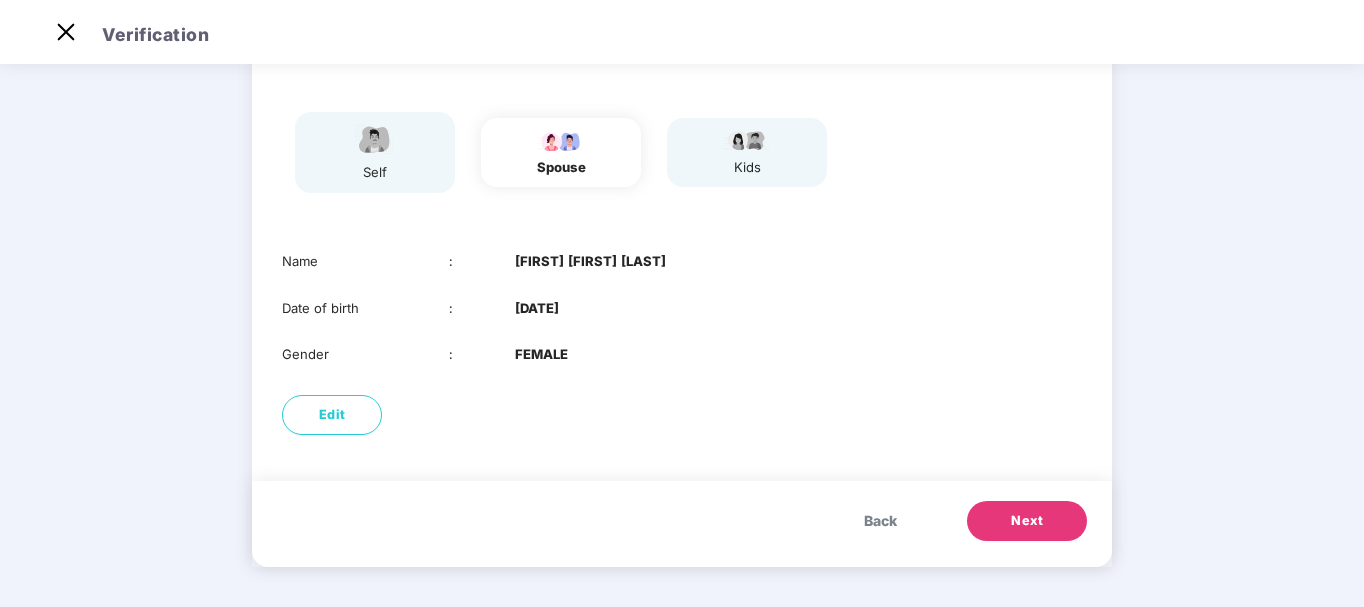 click on "Next" at bounding box center [1027, 521] 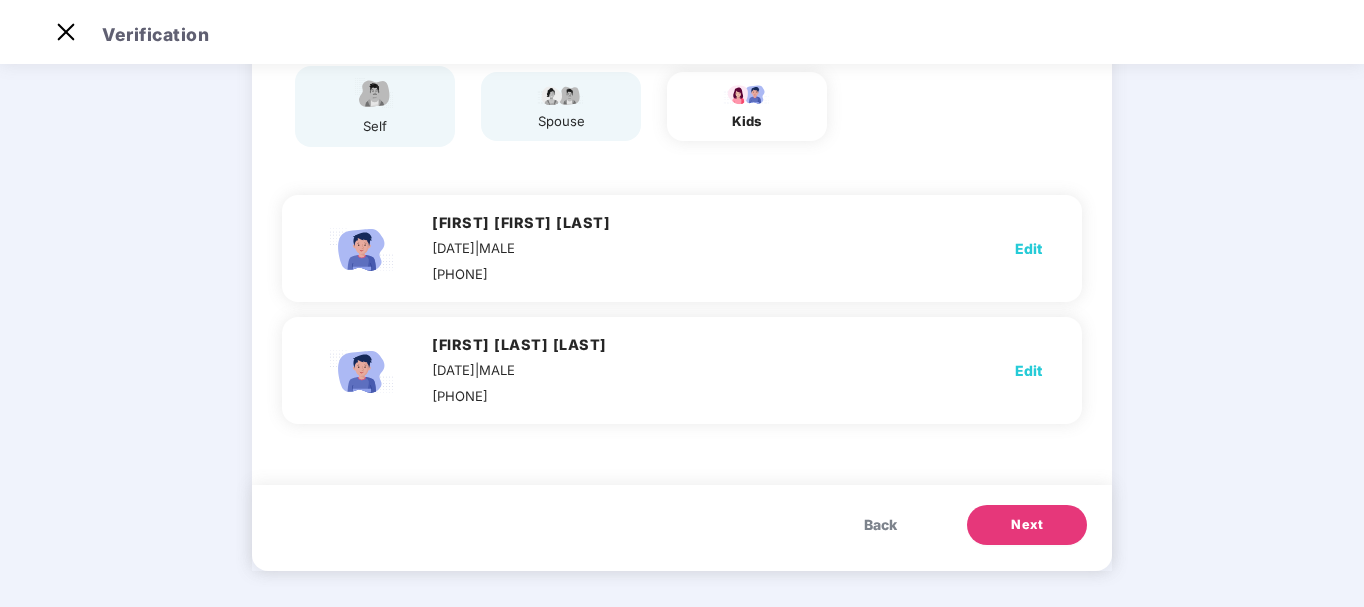click on "Next" at bounding box center [1027, 525] 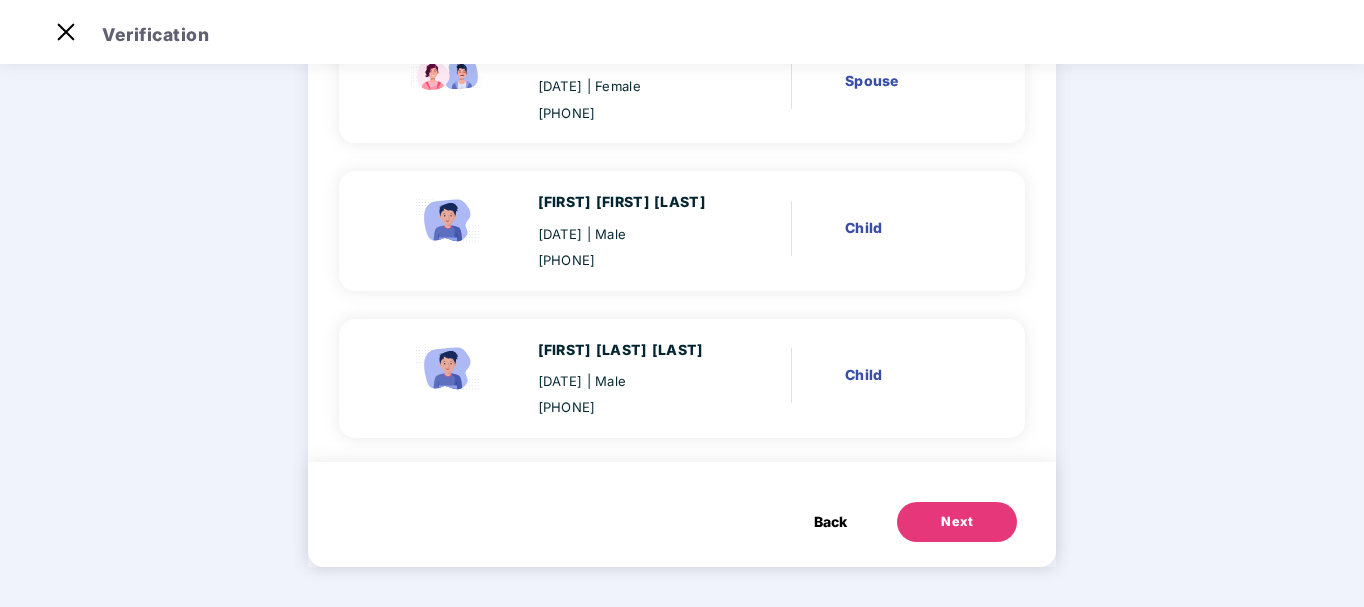 scroll, scrollTop: 431, scrollLeft: 0, axis: vertical 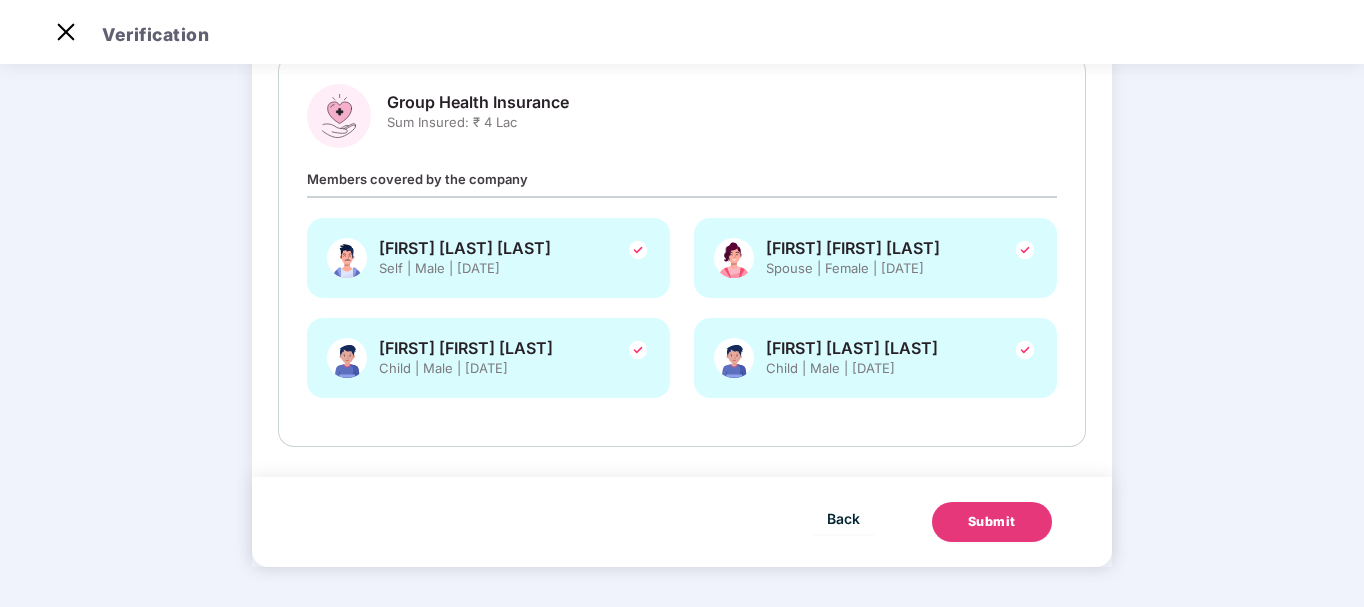 click on "Submit" at bounding box center (992, 522) 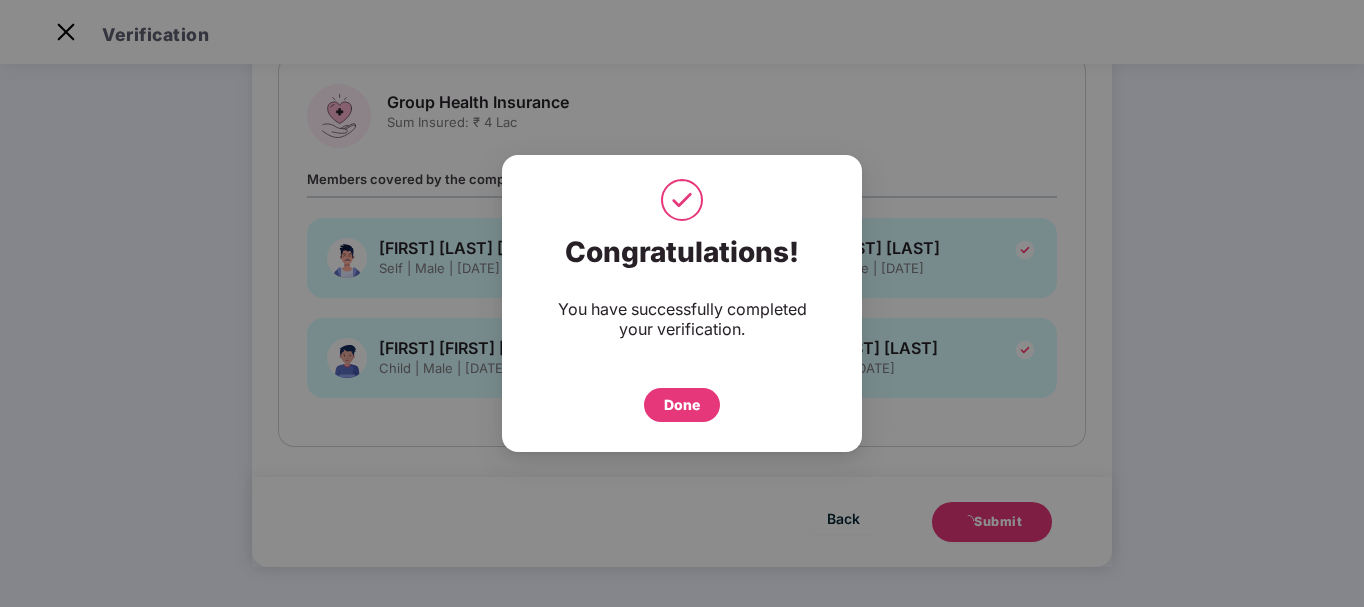 click on "Done" at bounding box center [682, 405] 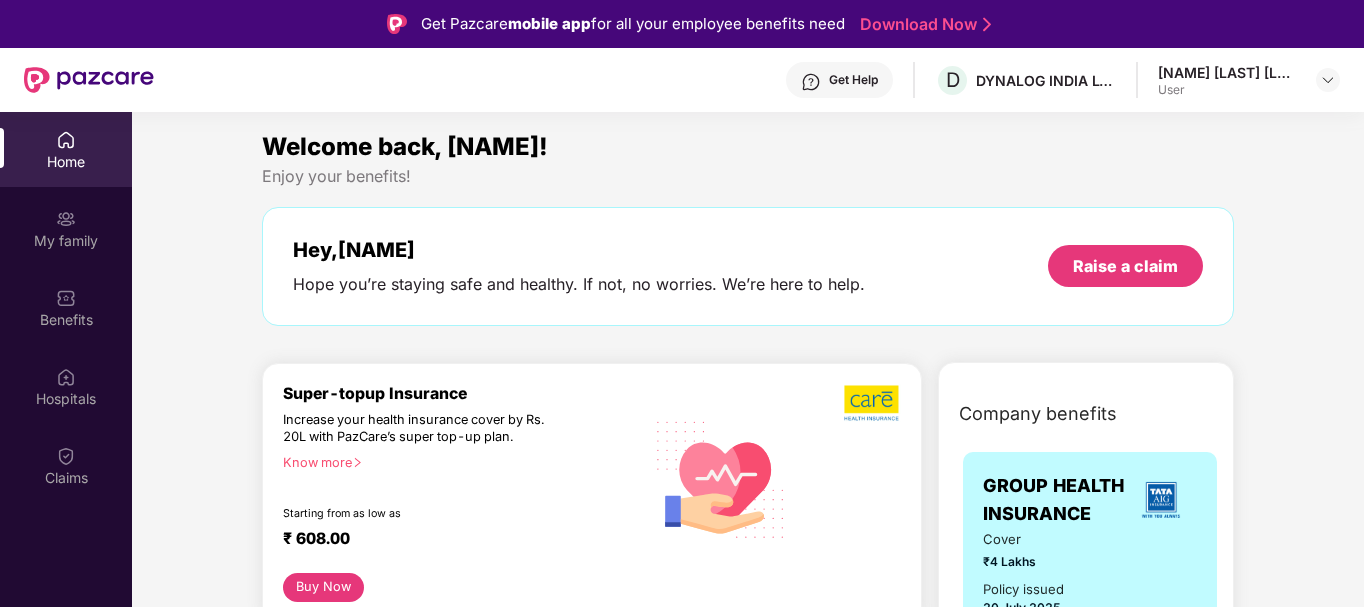 scroll, scrollTop: 0, scrollLeft: 0, axis: both 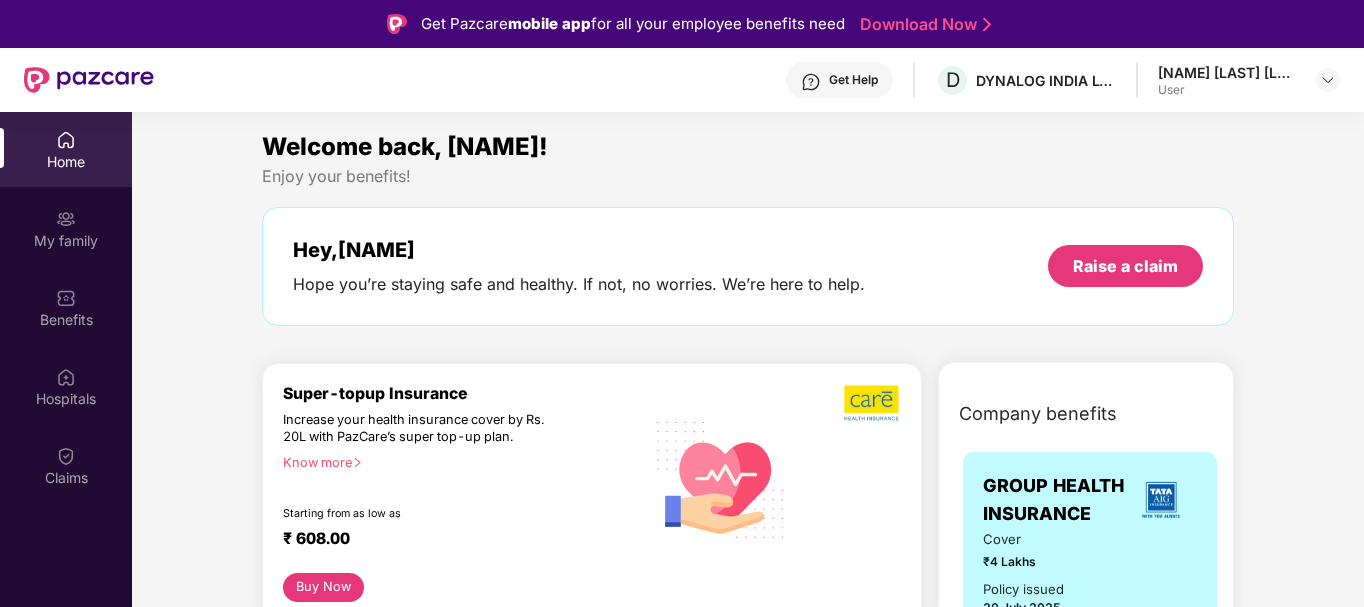 click on "[NAME] [LAST] [LAST]" at bounding box center (1228, 72) 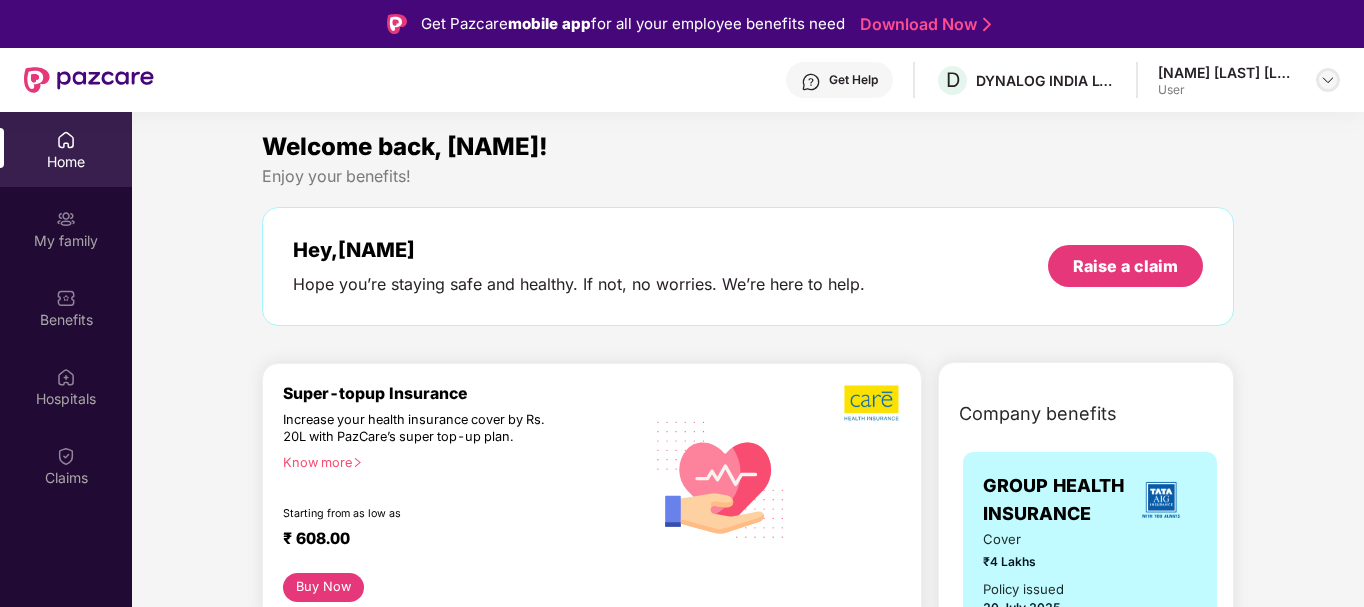click at bounding box center [1328, 80] 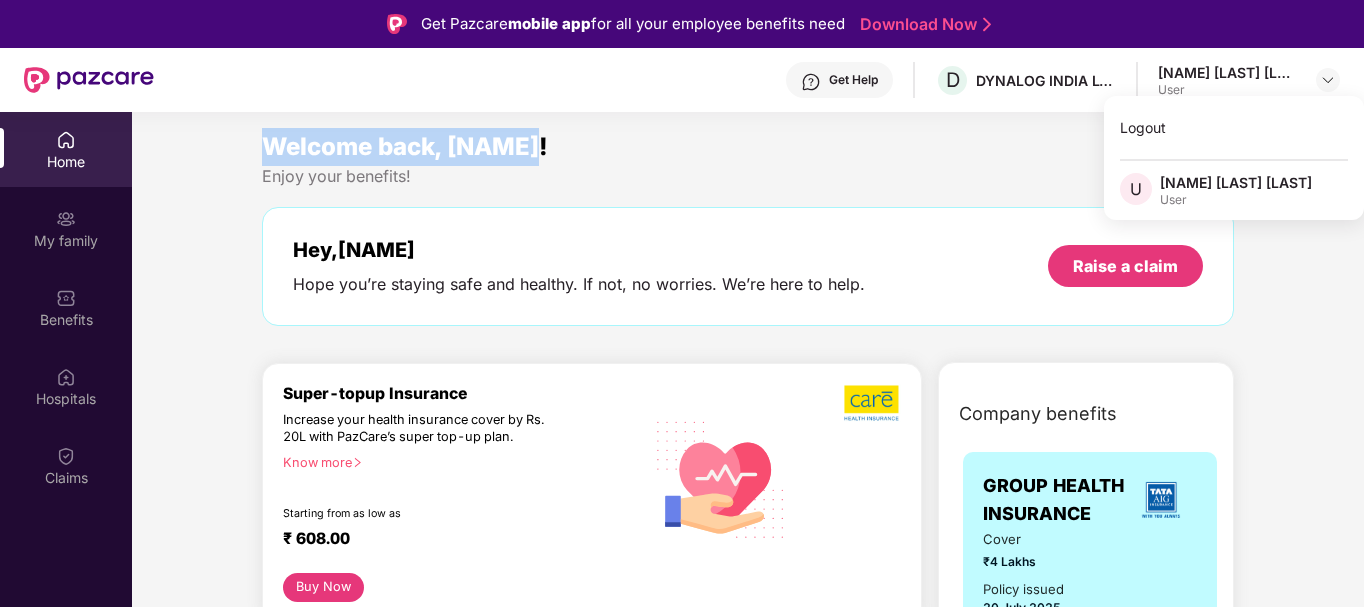 drag, startPoint x: 238, startPoint y: 138, endPoint x: 566, endPoint y: 143, distance: 328.03812 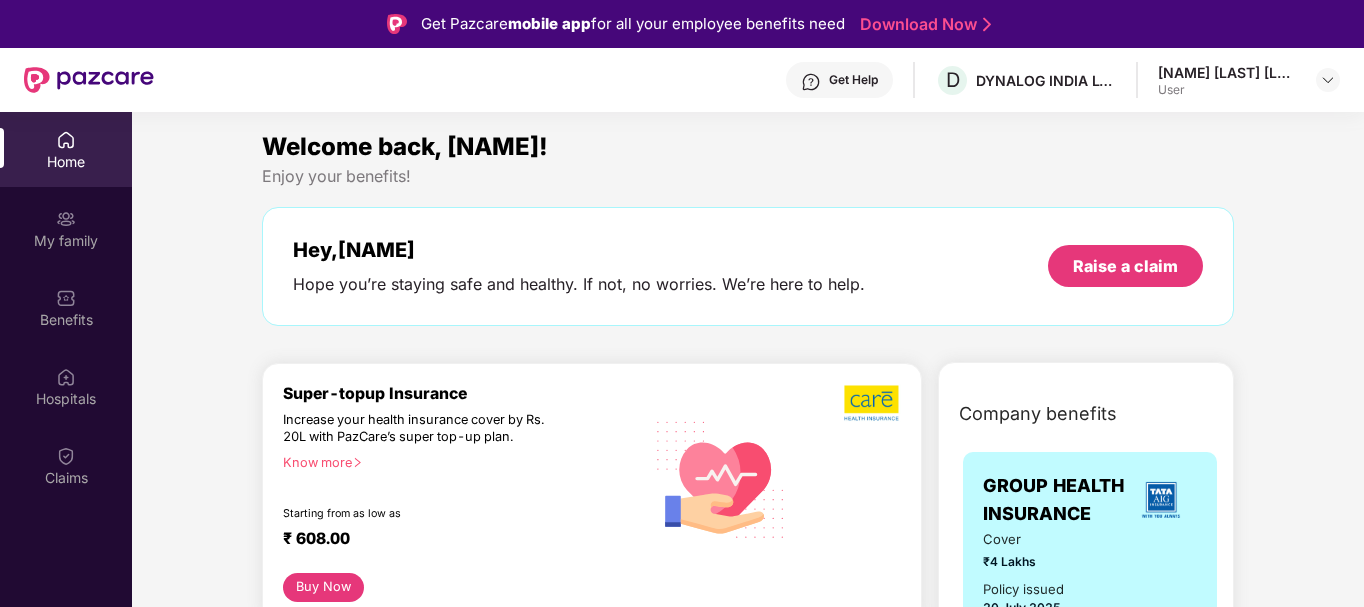 click on "Enjoy your benefits!" at bounding box center (748, 176) 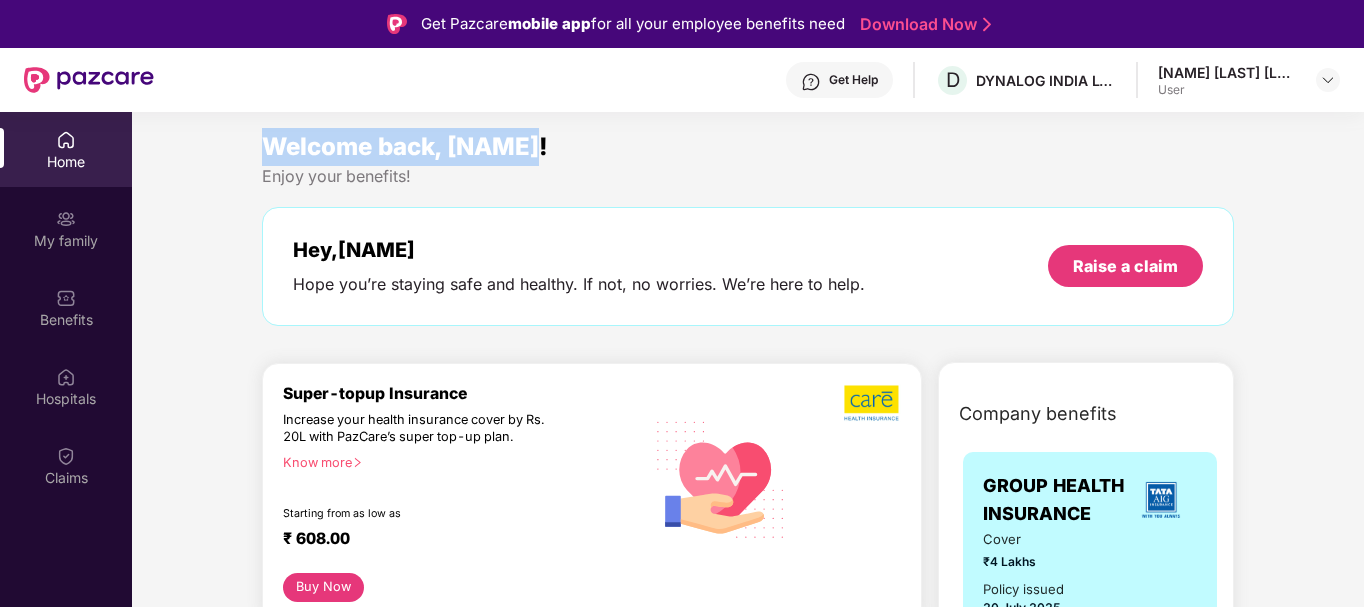 drag, startPoint x: 254, startPoint y: 146, endPoint x: 541, endPoint y: 147, distance: 287.00174 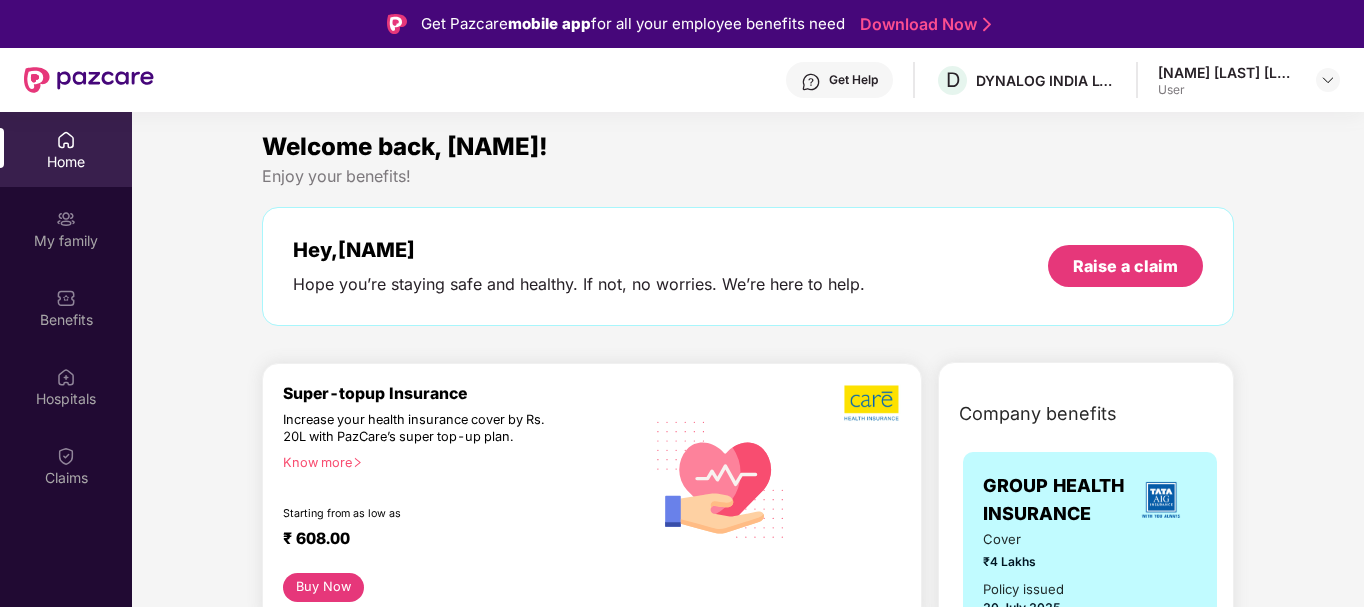 click on "Enjoy your benefits!" at bounding box center [748, 176] 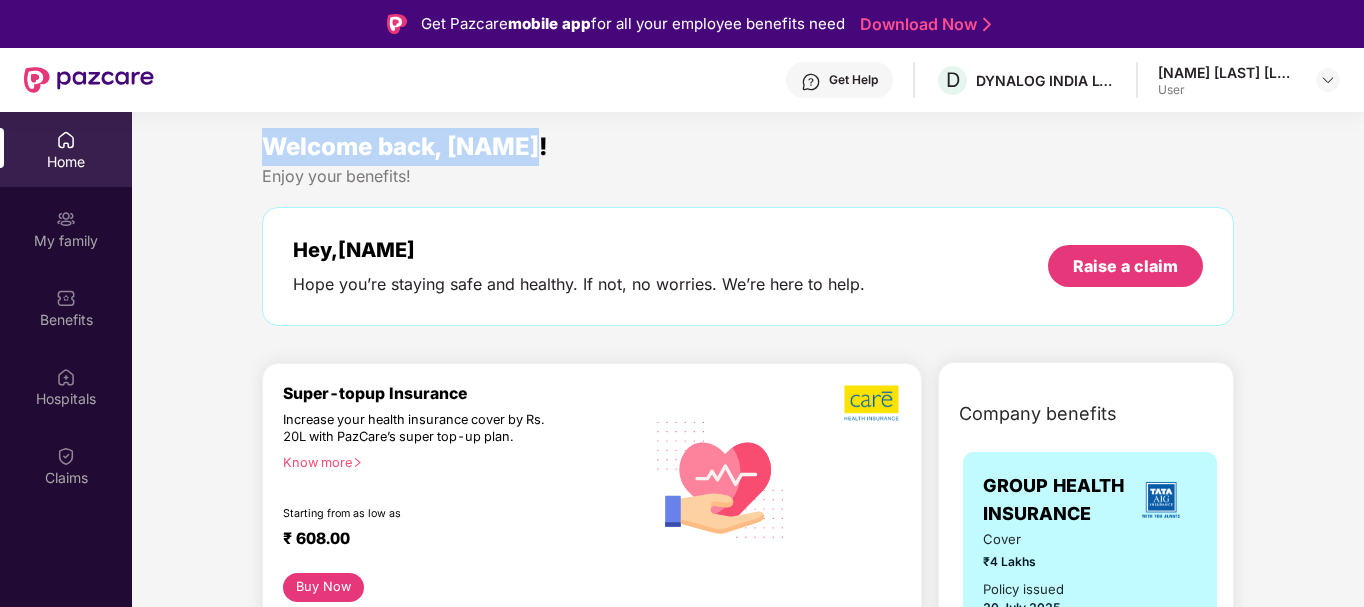drag, startPoint x: 553, startPoint y: 150, endPoint x: 266, endPoint y: 161, distance: 287.21072 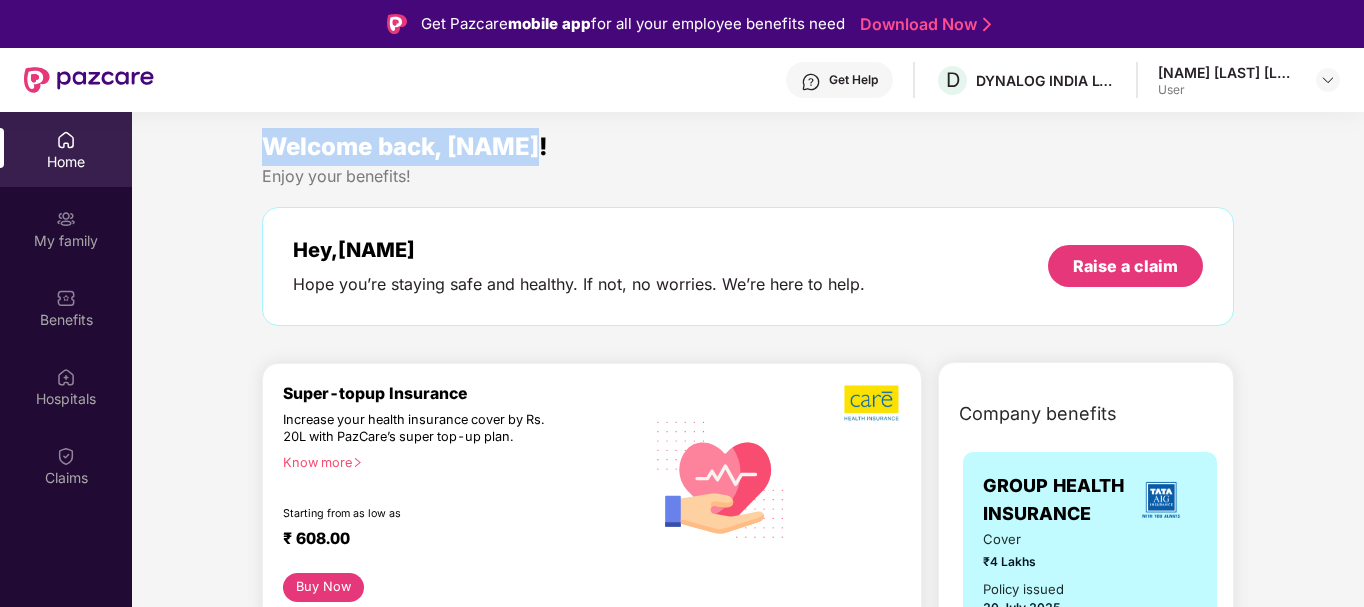 drag, startPoint x: 229, startPoint y: 143, endPoint x: 542, endPoint y: 145, distance: 313.00638 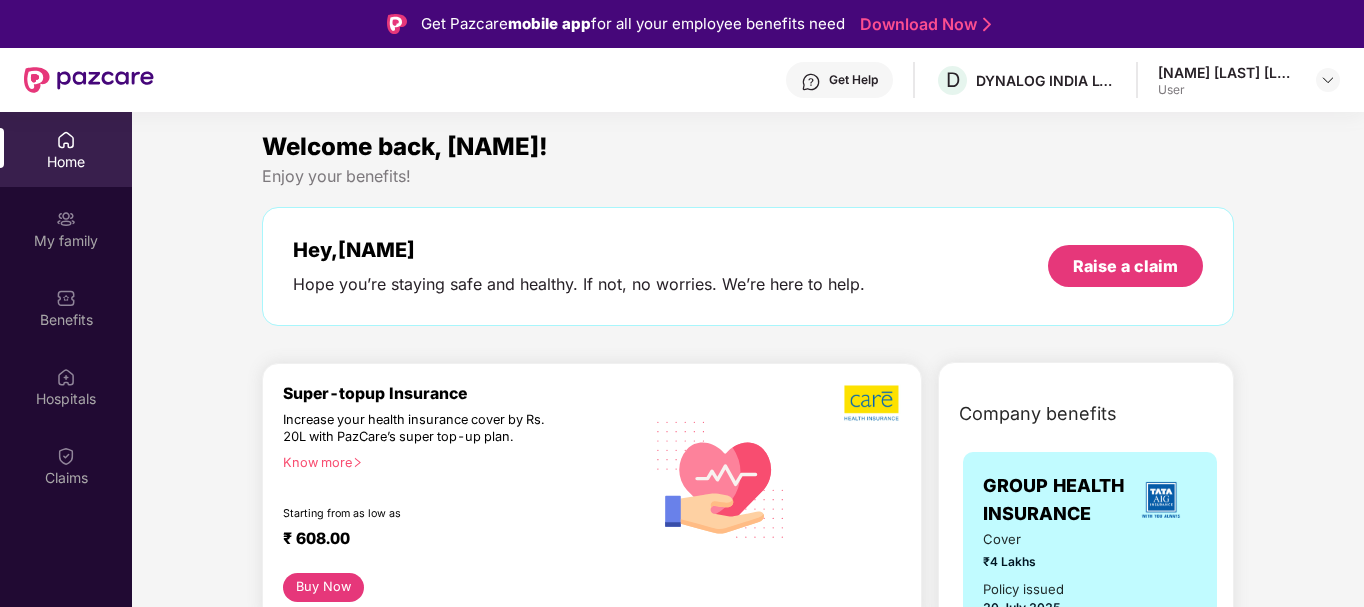click on "Enjoy your benefits!" at bounding box center [748, 176] 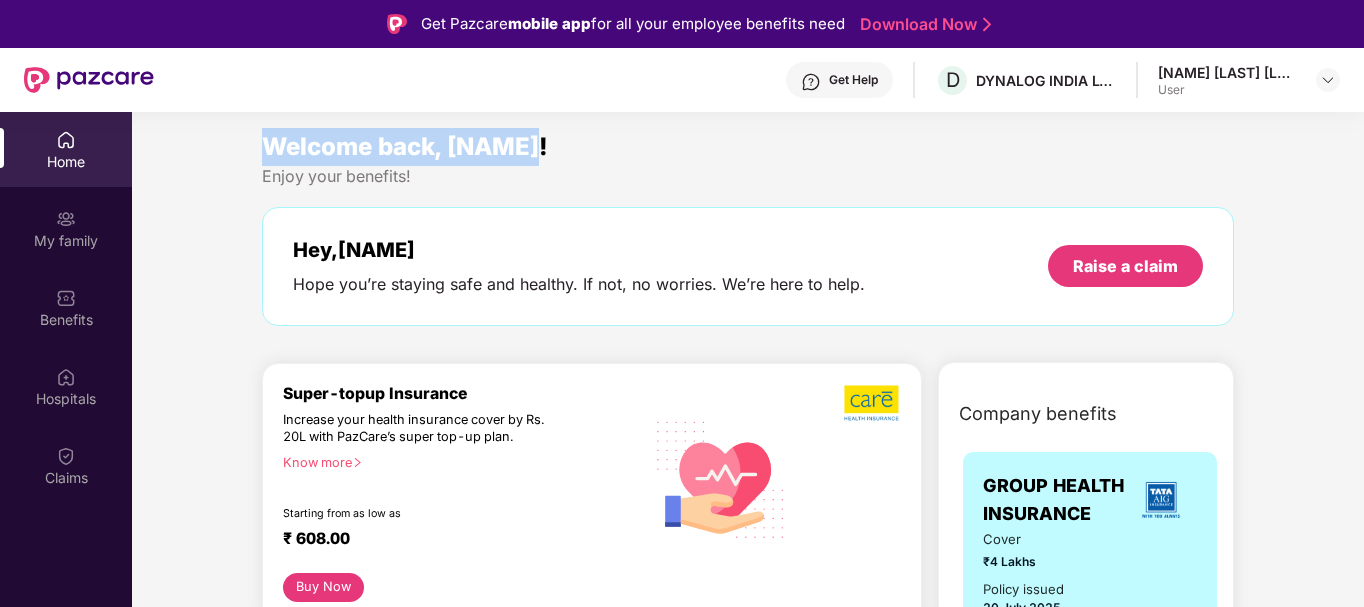 drag, startPoint x: 266, startPoint y: 148, endPoint x: 577, endPoint y: 149, distance: 311.00162 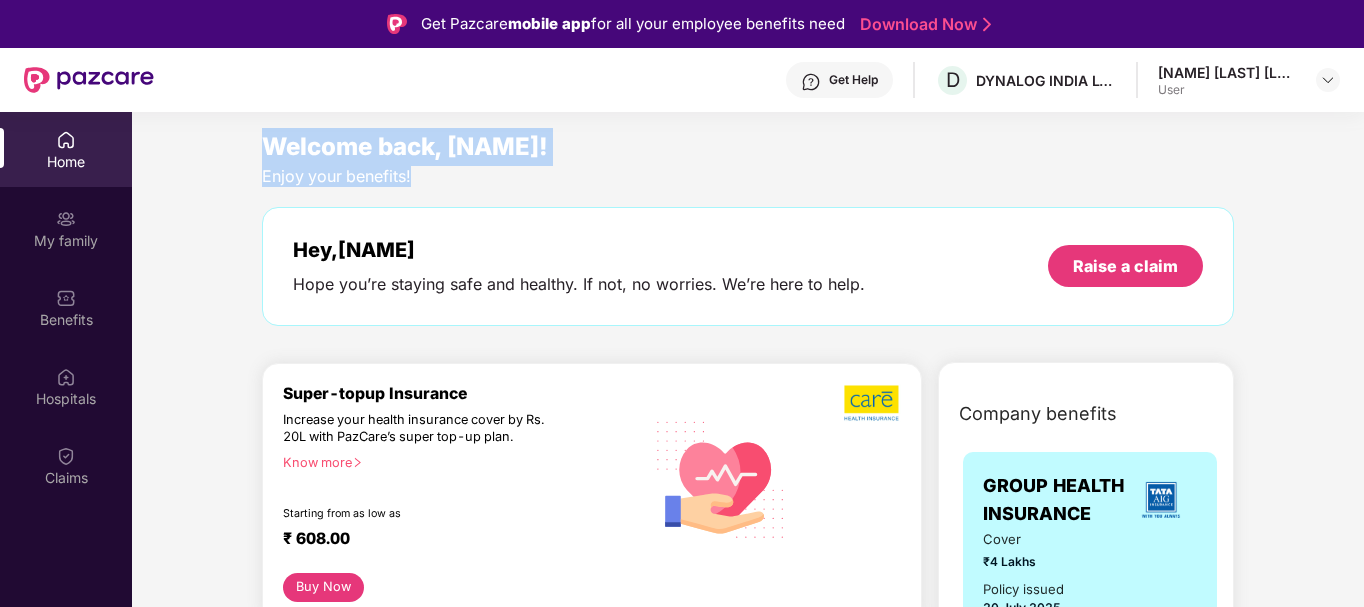 drag, startPoint x: 269, startPoint y: 150, endPoint x: 560, endPoint y: 171, distance: 291.75674 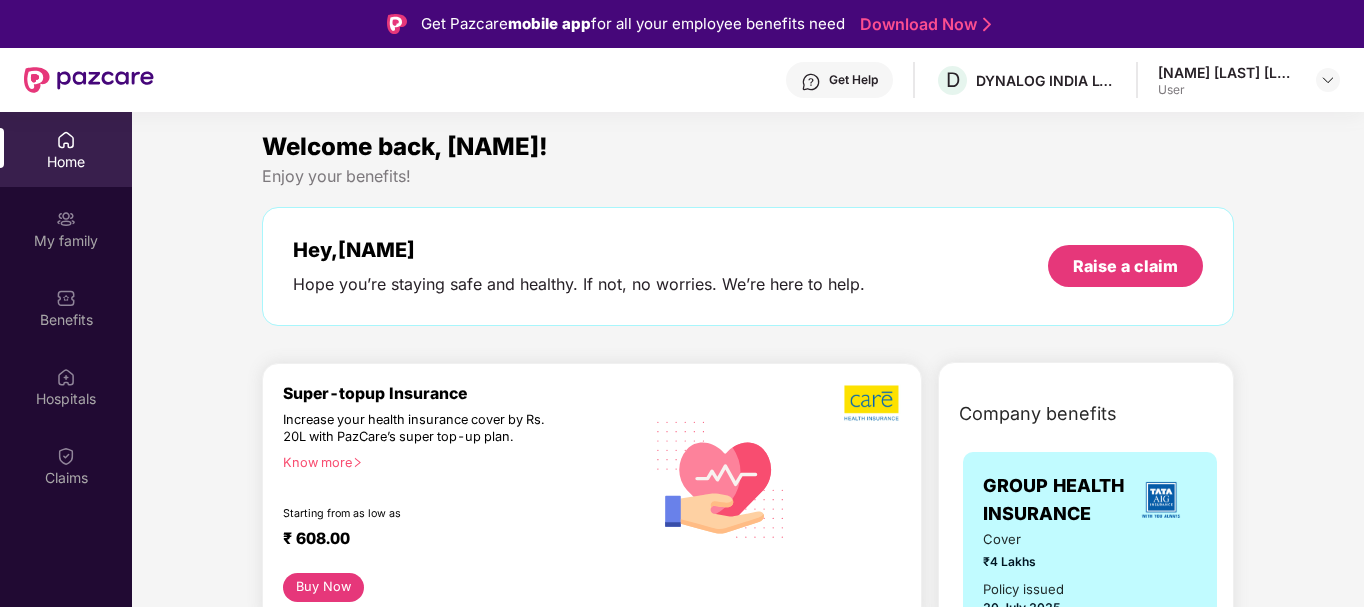 click on "Welcome back, [NAME]! Enjoy your benefits! Hey,  [NAME] Hope you’re staying safe and healthy. If not, no worries. We’re here to help. Raise a claim" at bounding box center [748, 237] 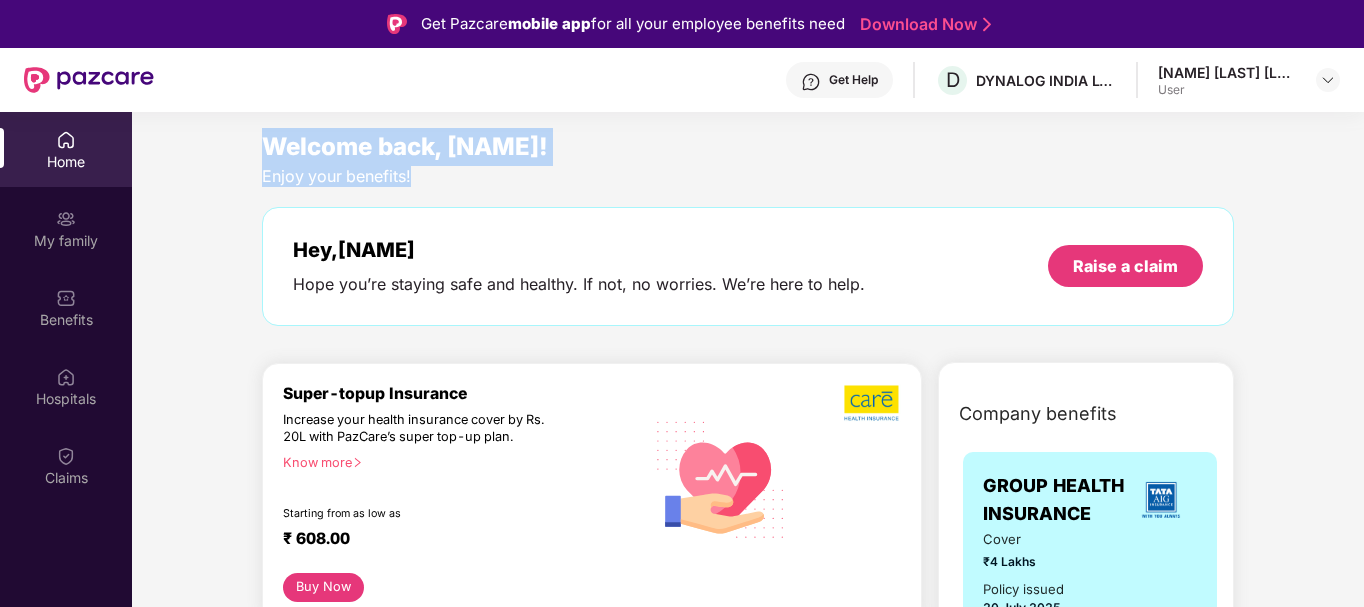 drag, startPoint x: 264, startPoint y: 147, endPoint x: 416, endPoint y: 181, distance: 155.75623 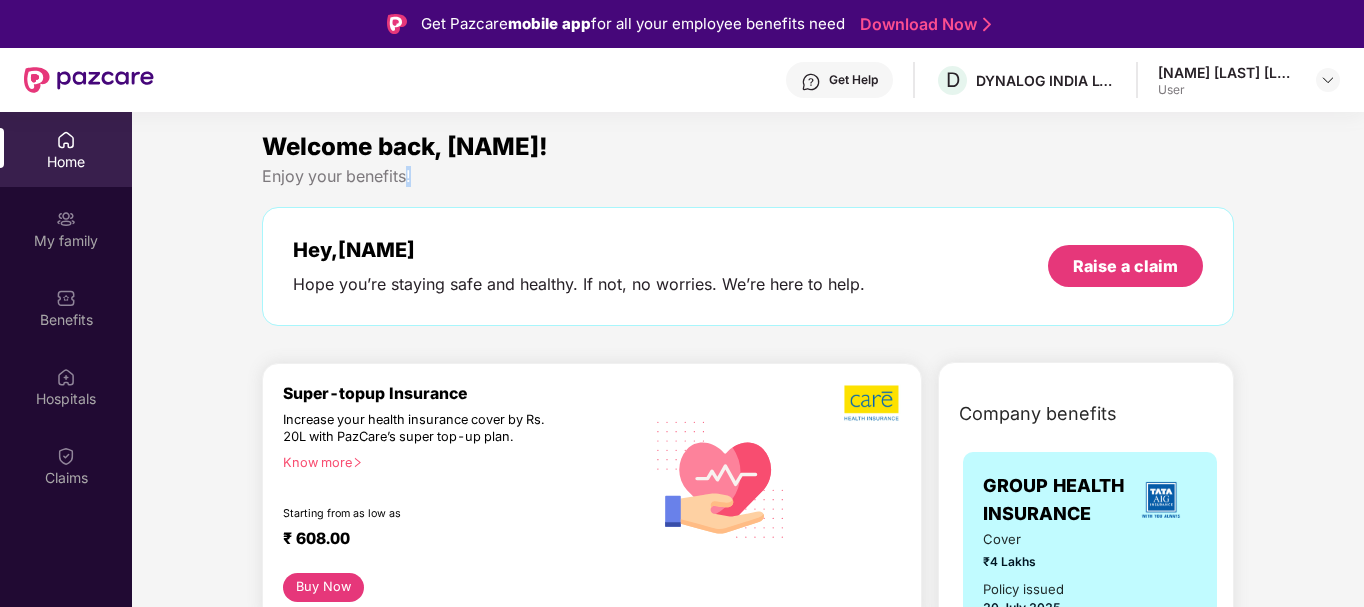 drag, startPoint x: 420, startPoint y: 174, endPoint x: 404, endPoint y: 177, distance: 16.27882 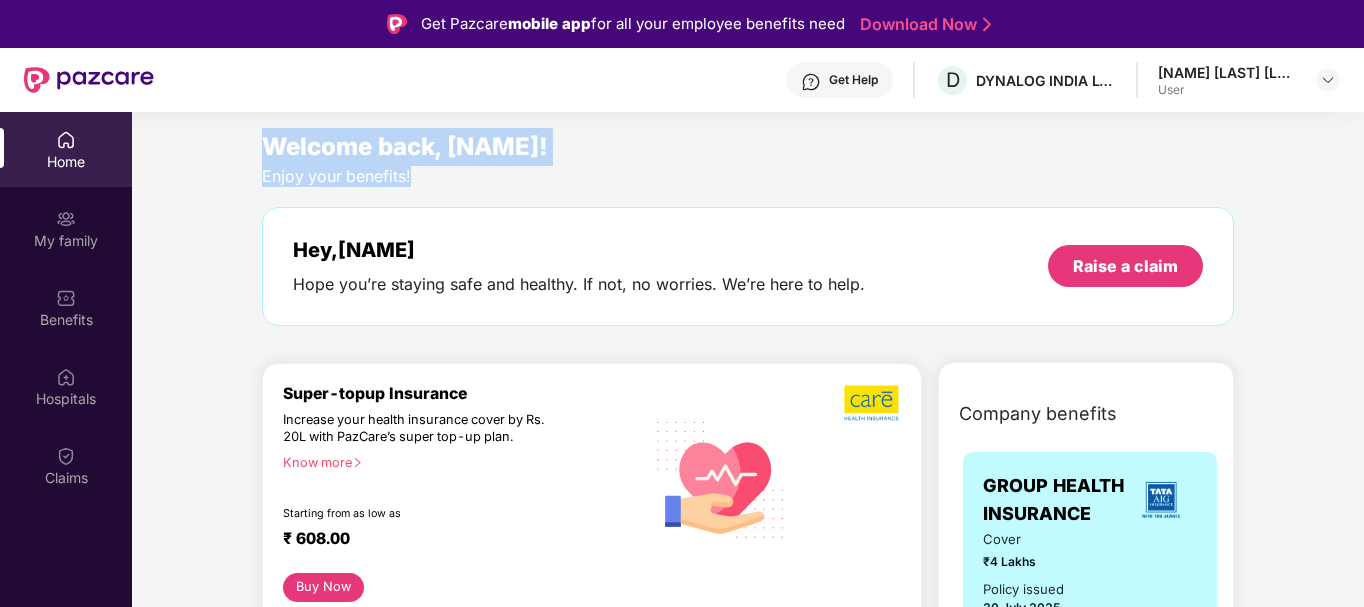 drag, startPoint x: 262, startPoint y: 142, endPoint x: 411, endPoint y: 177, distance: 153.05554 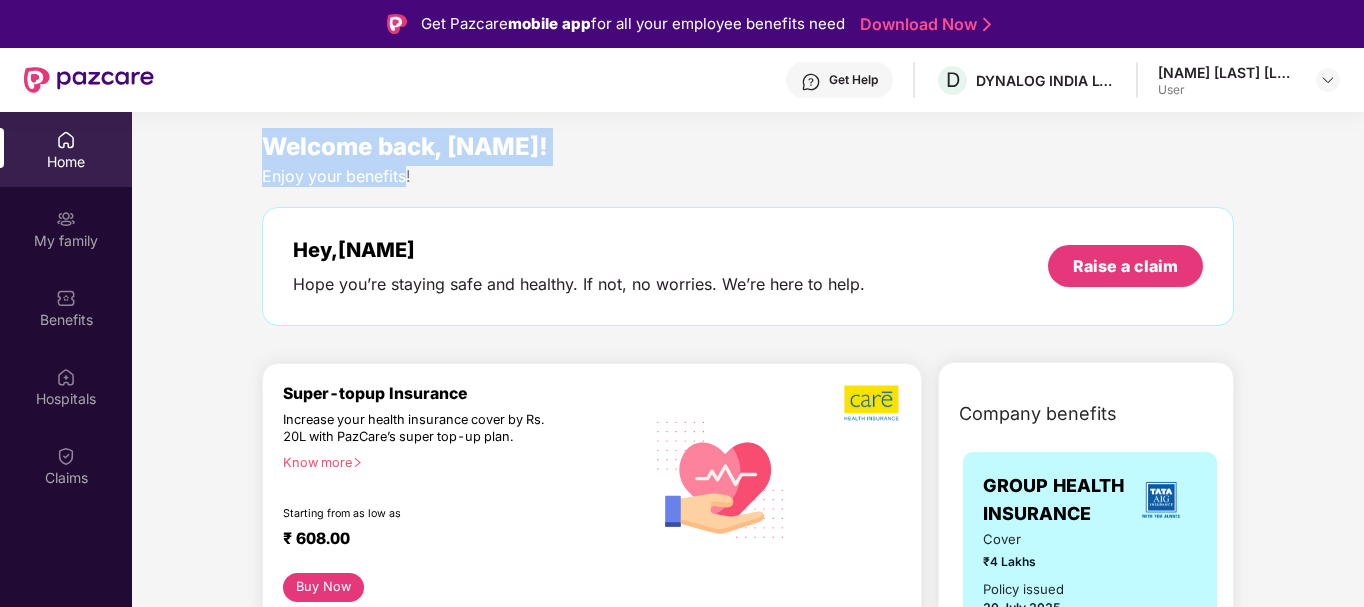 drag, startPoint x: 266, startPoint y: 146, endPoint x: 405, endPoint y: 180, distance: 143.09787 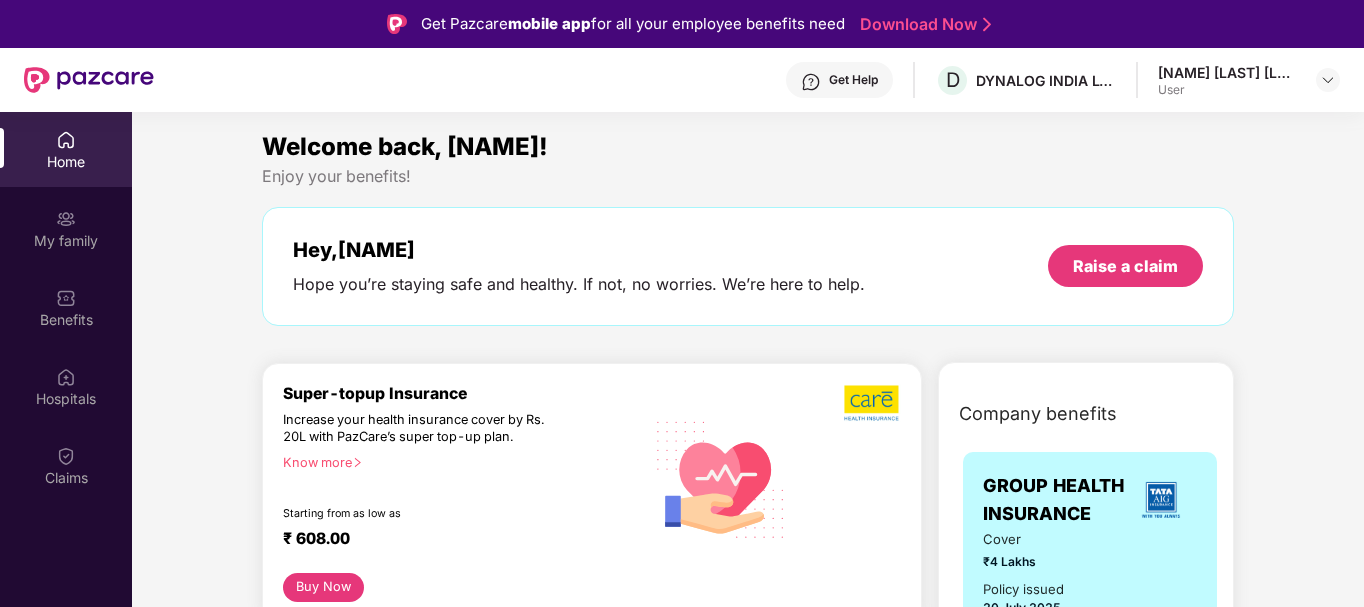 click on "Enjoy your benefits!" at bounding box center (748, 176) 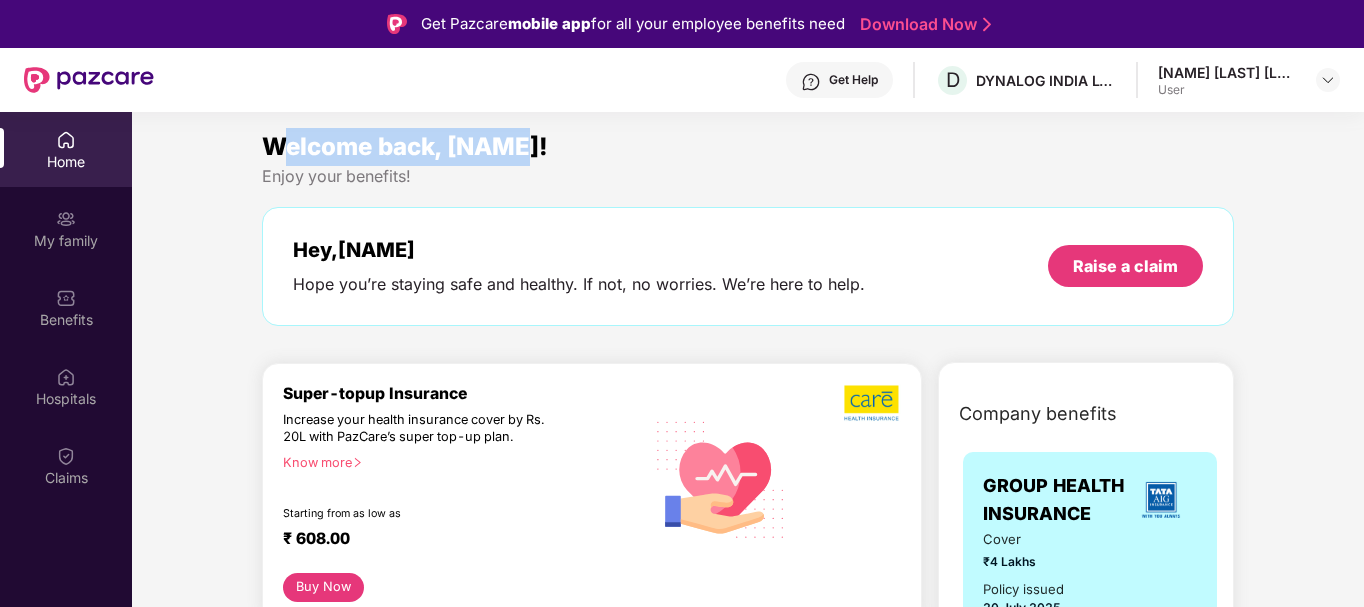drag, startPoint x: 275, startPoint y: 146, endPoint x: 530, endPoint y: 153, distance: 255.09605 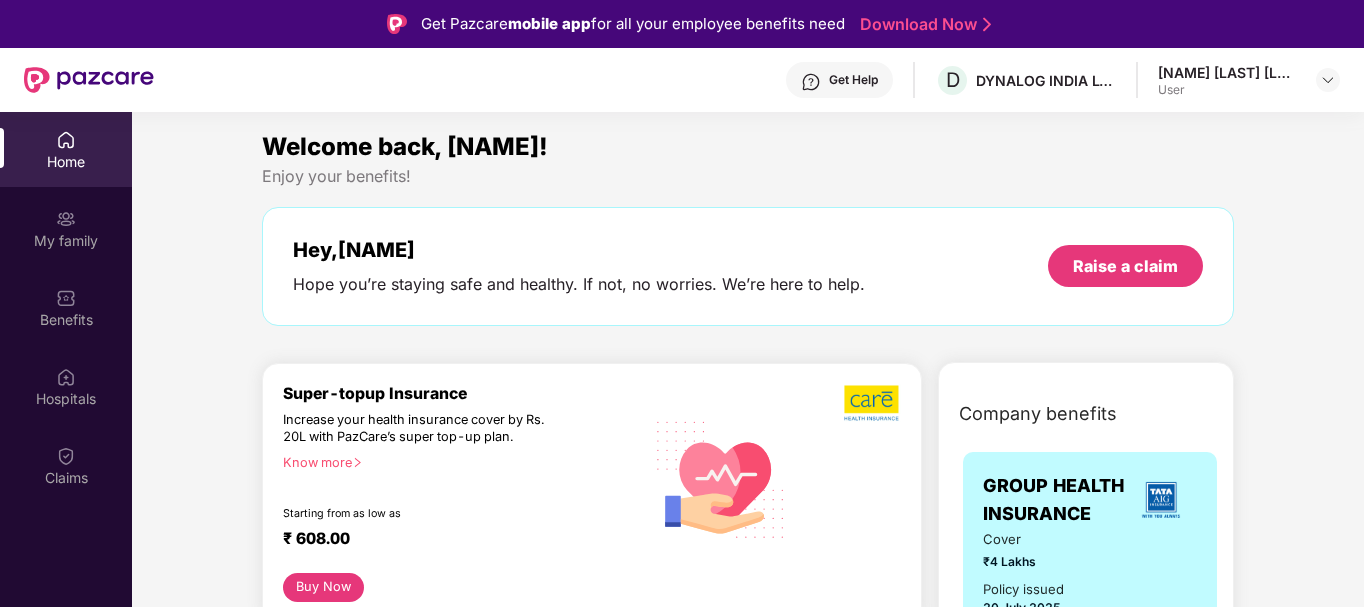 click on "Enjoy your benefits!" at bounding box center (748, 176) 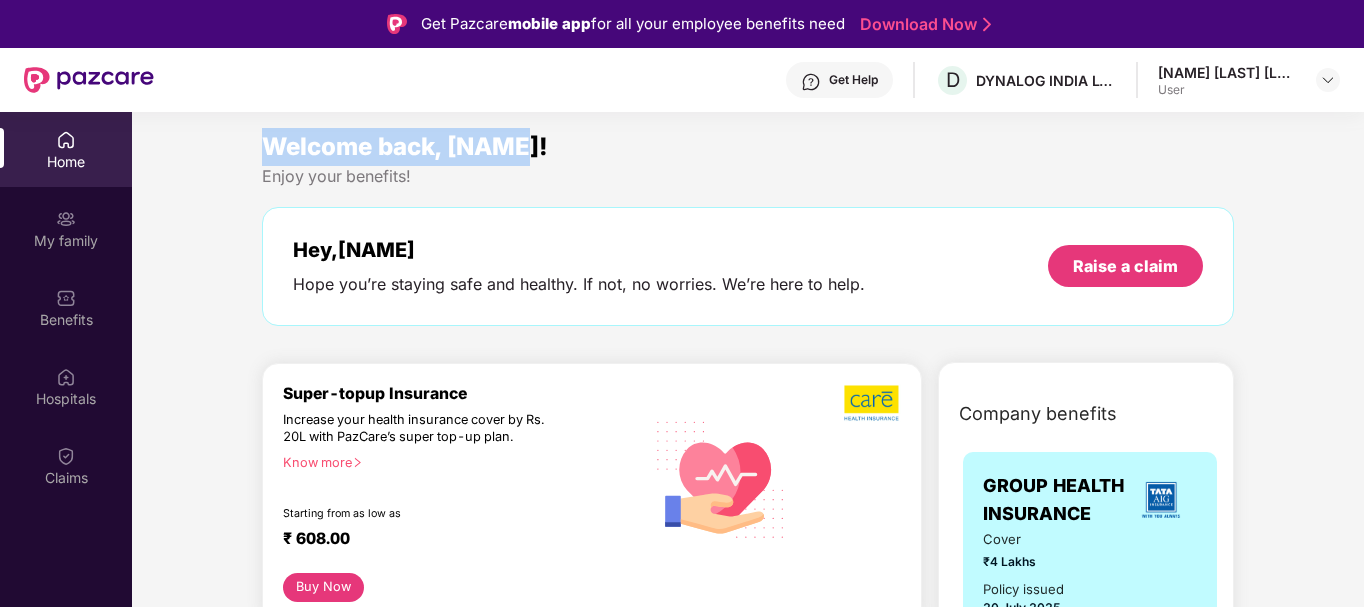 drag, startPoint x: 253, startPoint y: 142, endPoint x: 529, endPoint y: 149, distance: 276.08875 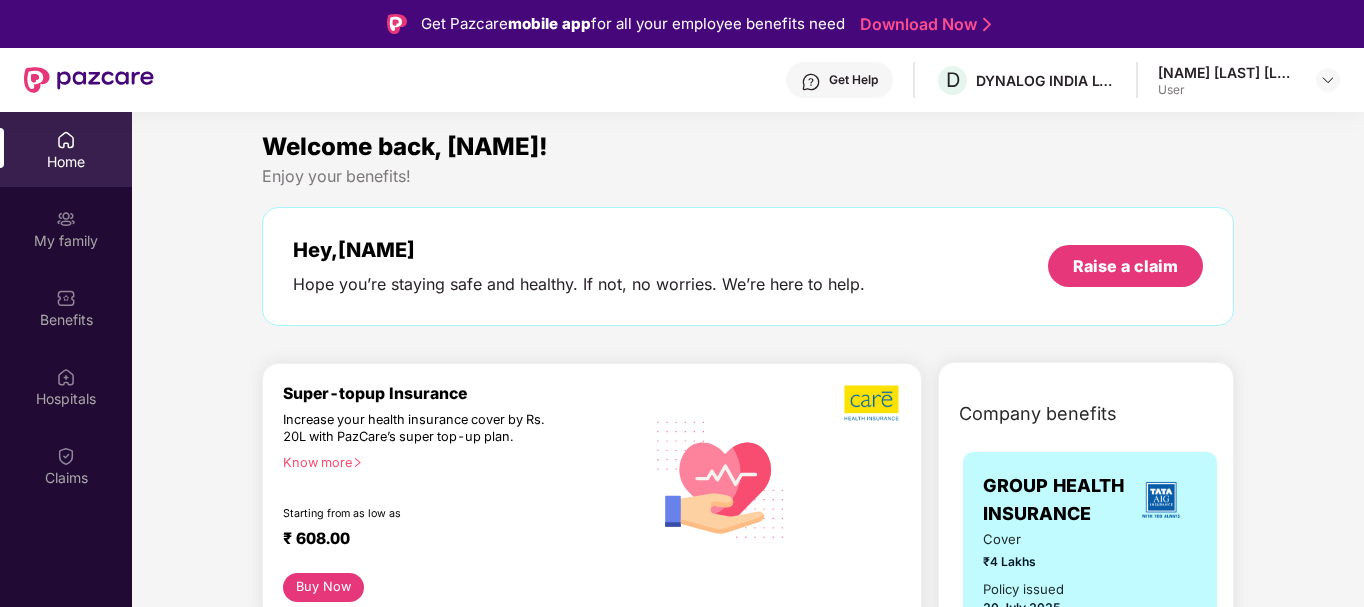 click on "Enjoy your benefits!" at bounding box center (748, 176) 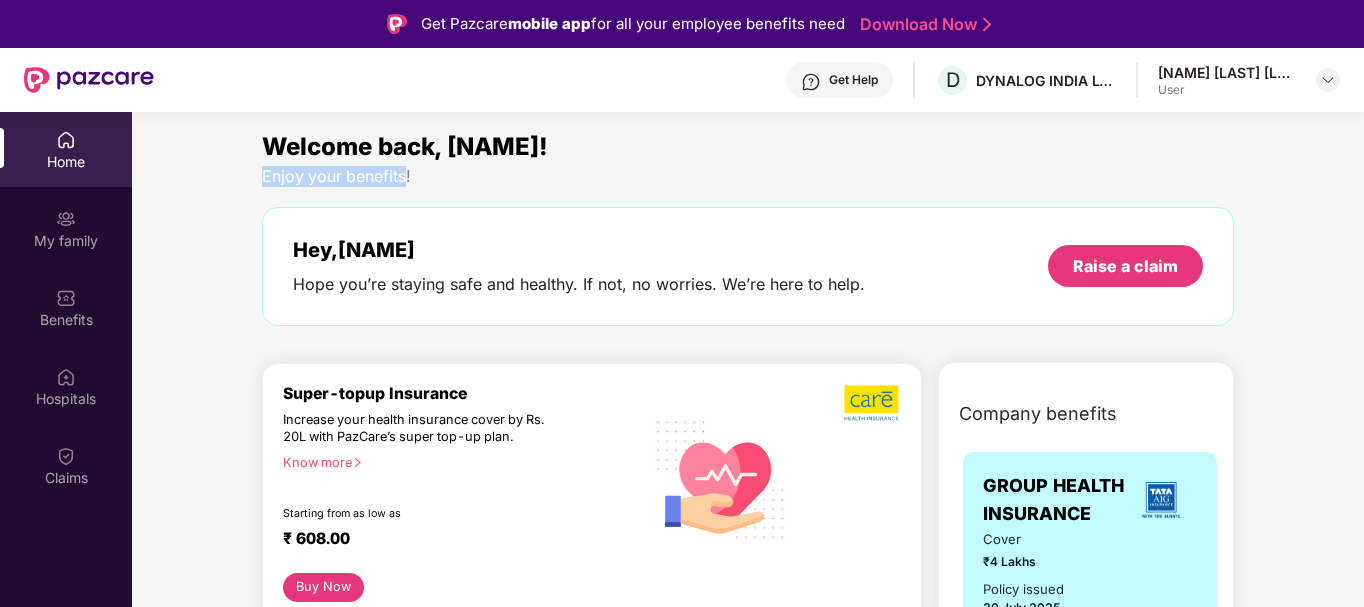 drag, startPoint x: 252, startPoint y: 177, endPoint x: 404, endPoint y: 180, distance: 152.0296 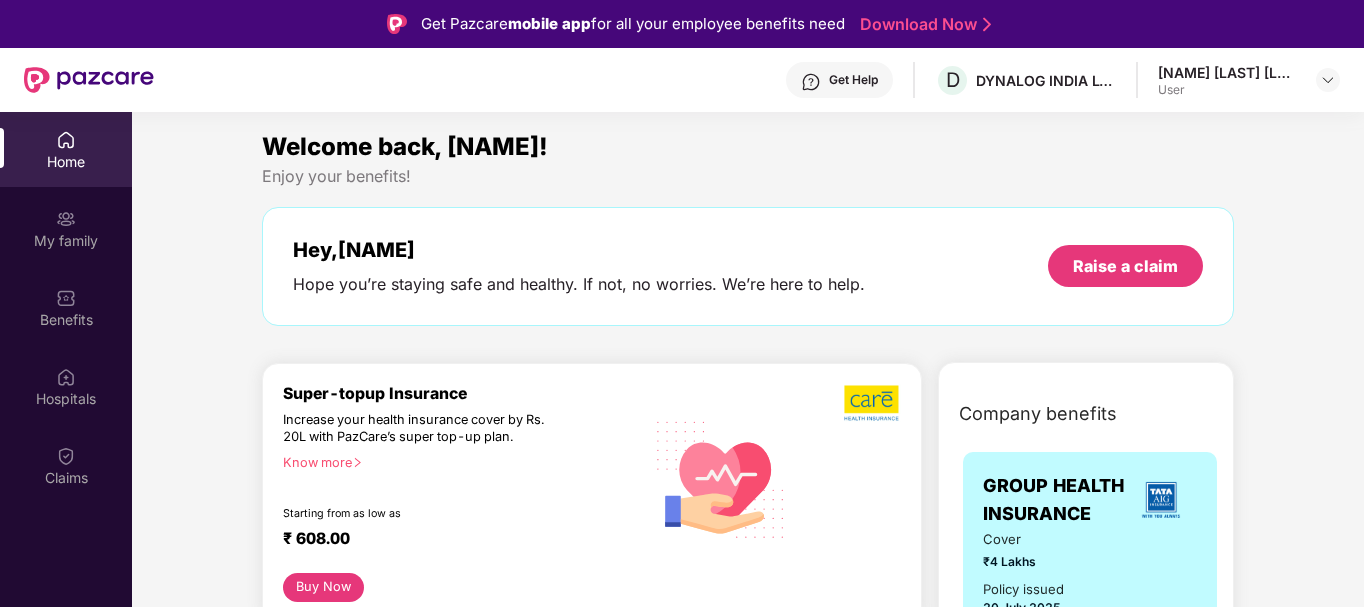 click on "Enjoy your benefits!" at bounding box center [748, 176] 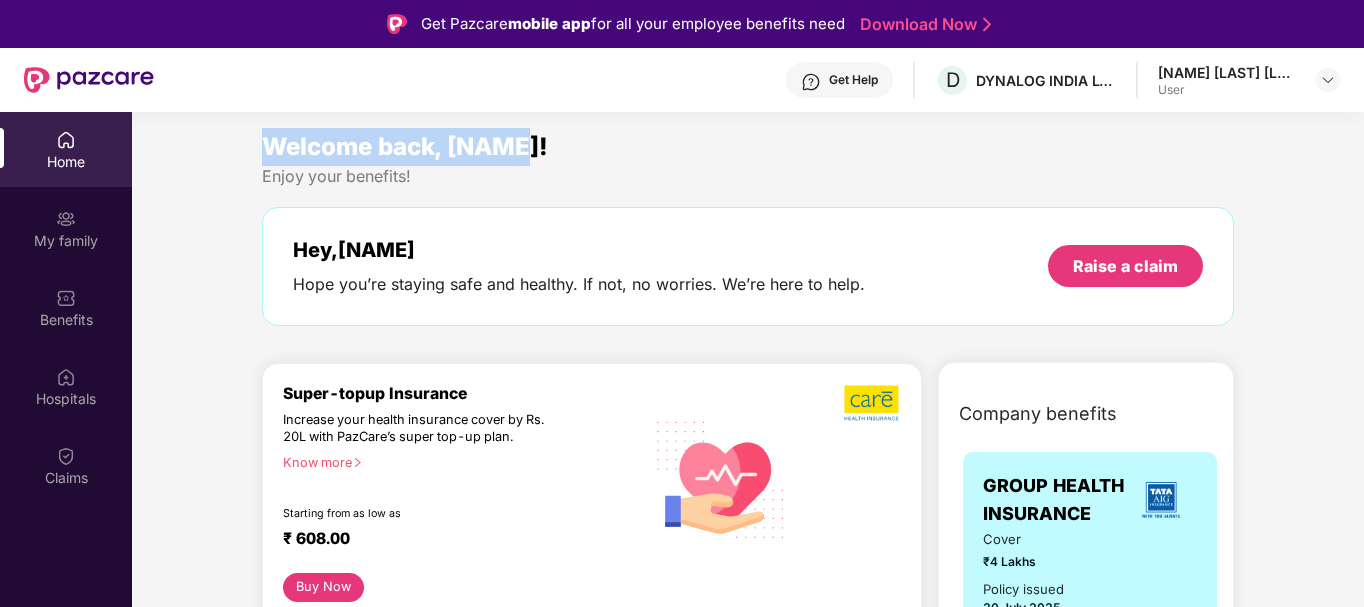 drag, startPoint x: 253, startPoint y: 146, endPoint x: 535, endPoint y: 150, distance: 282.02838 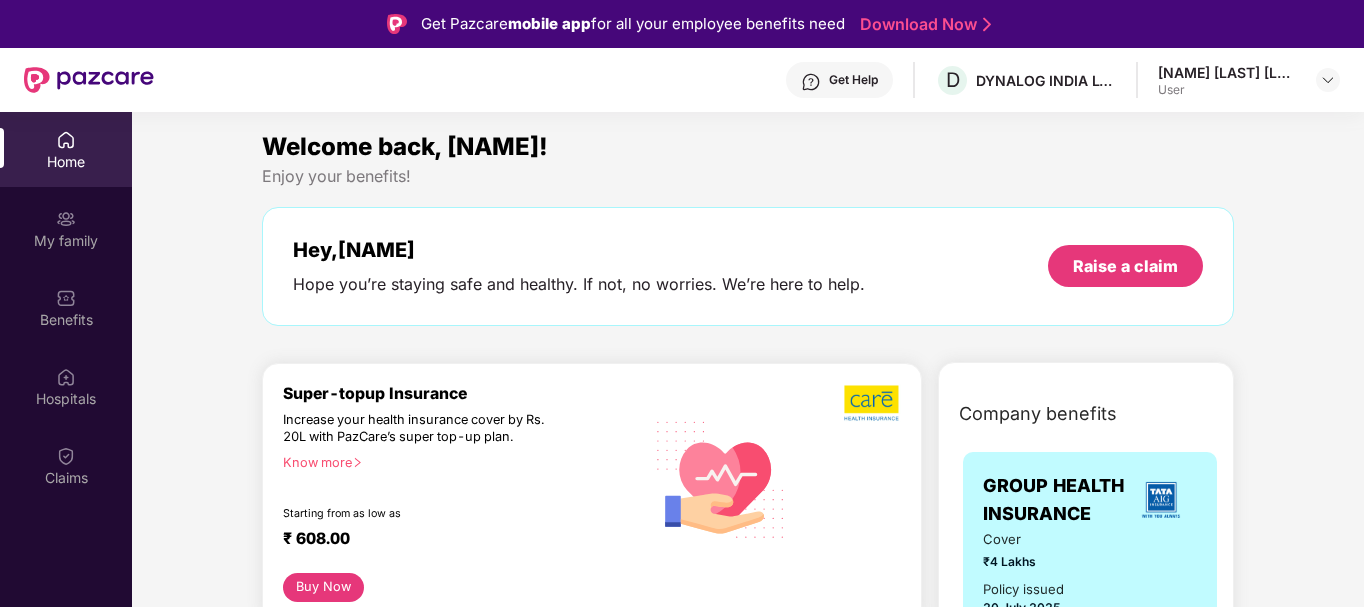 click on "Enjoy your benefits!" at bounding box center (748, 176) 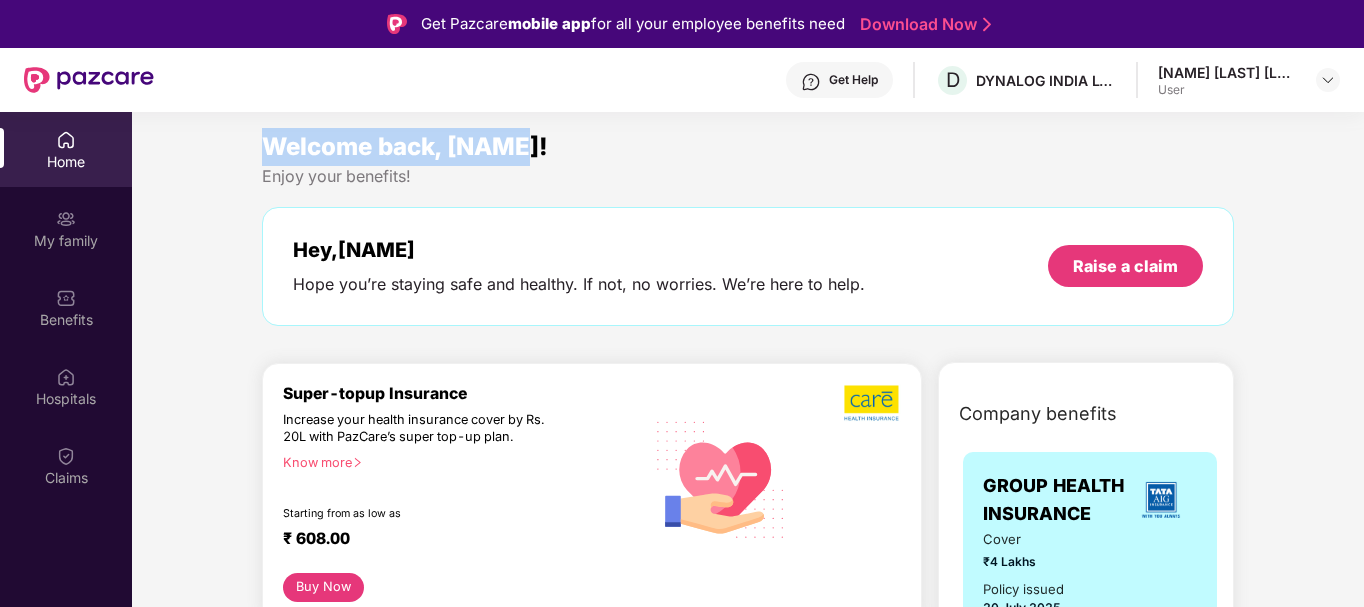 drag, startPoint x: 266, startPoint y: 148, endPoint x: 530, endPoint y: 152, distance: 264.0303 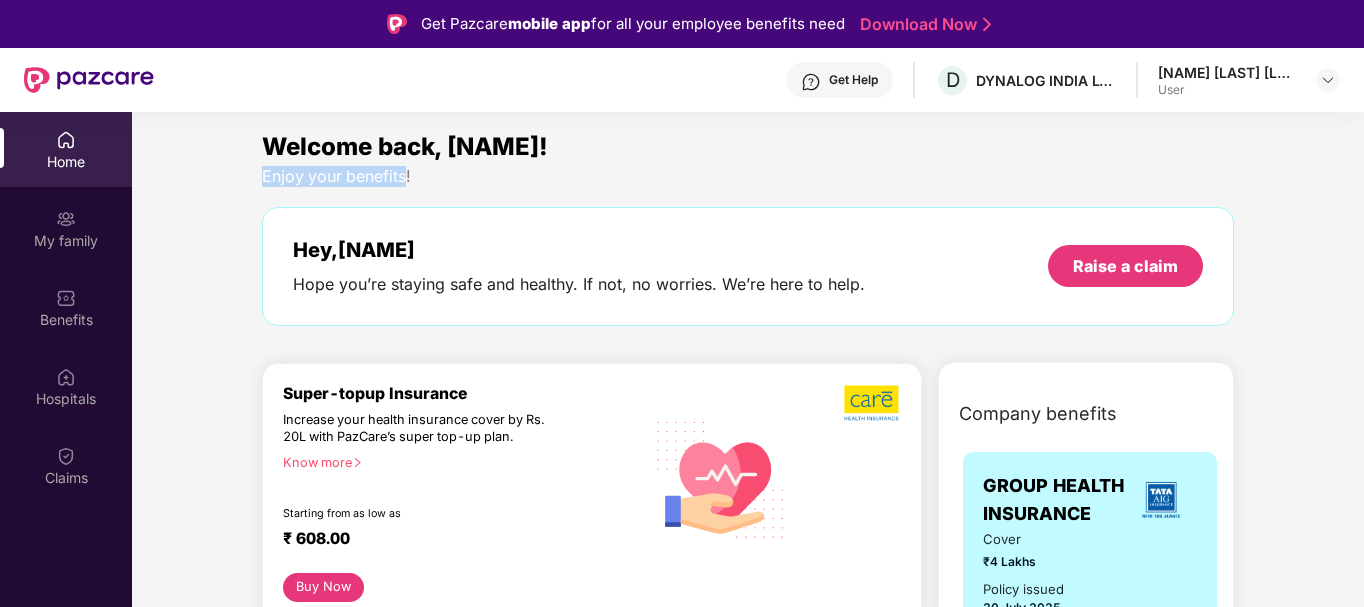 drag, startPoint x: 259, startPoint y: 179, endPoint x: 408, endPoint y: 181, distance: 149.01343 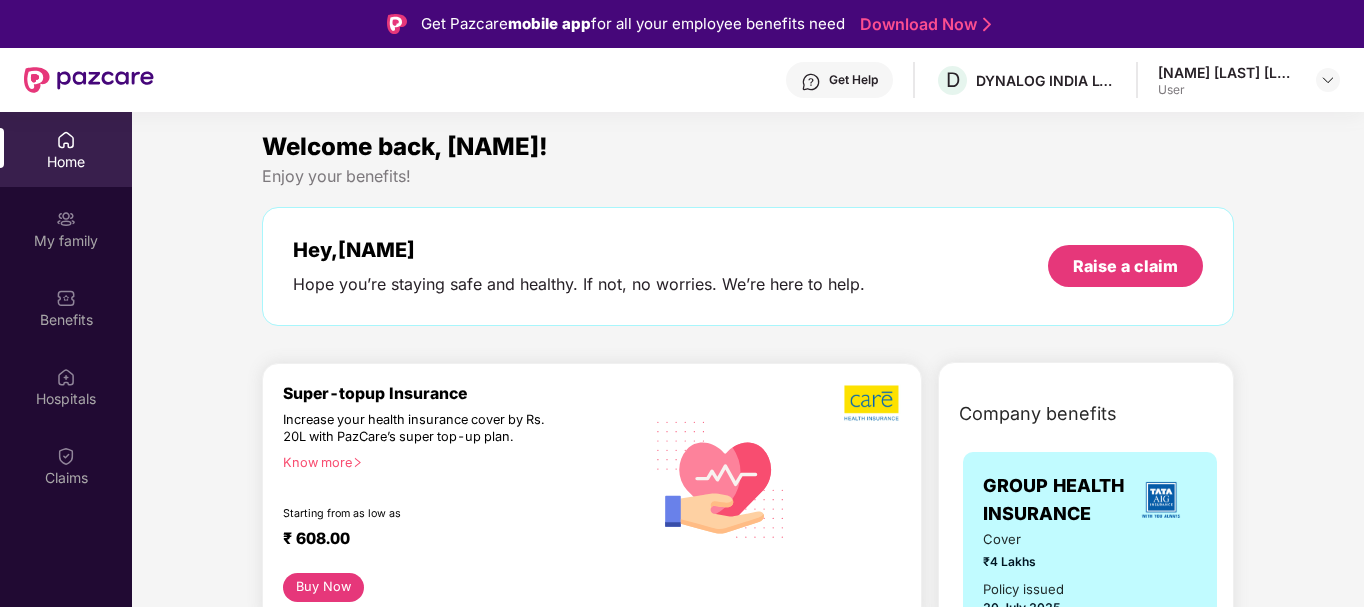 click on "Enjoy your benefits!" at bounding box center [748, 176] 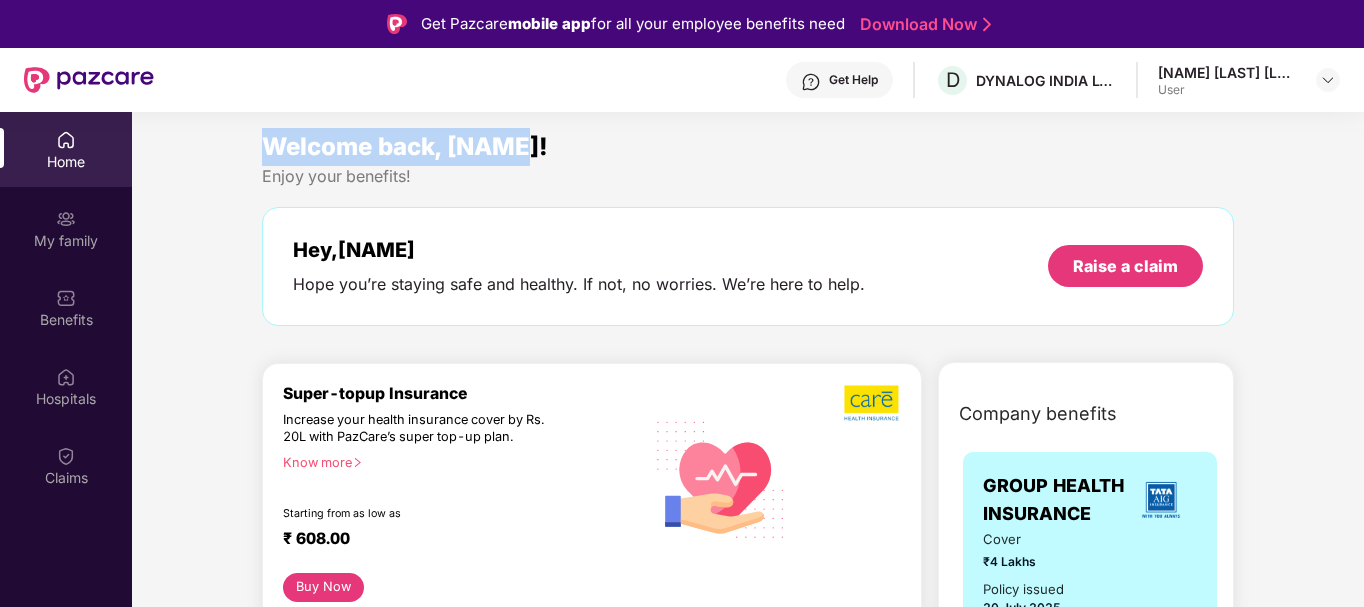 drag, startPoint x: 255, startPoint y: 145, endPoint x: 533, endPoint y: 157, distance: 278.25888 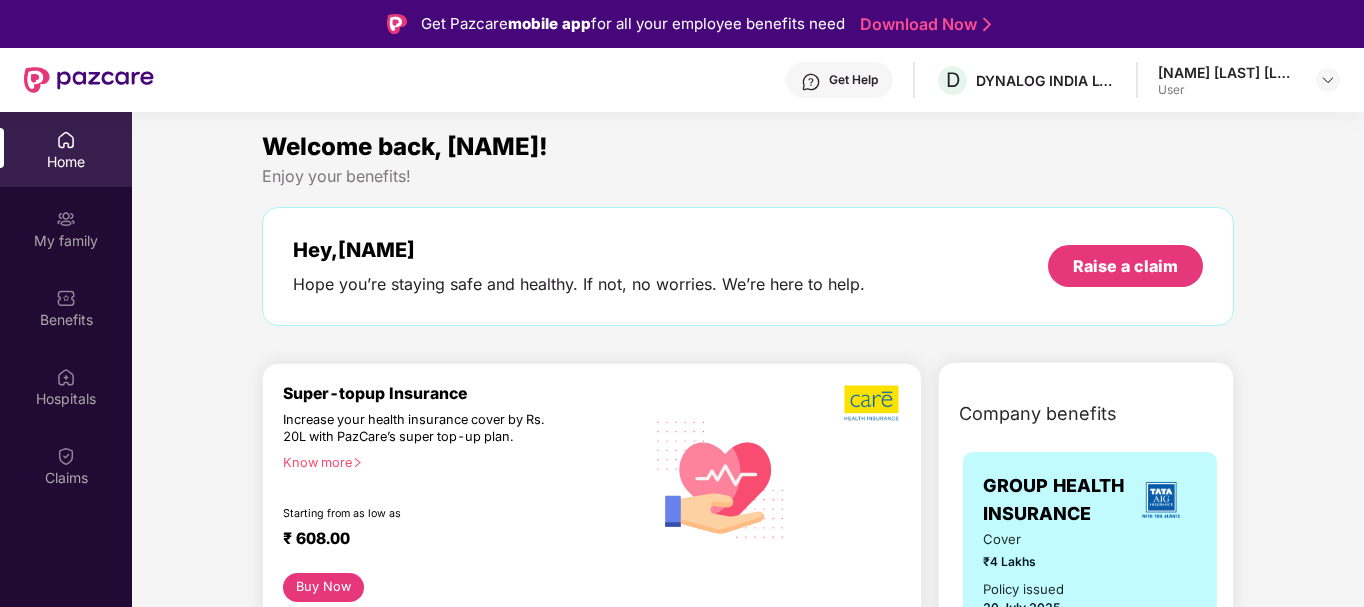 click on "Enjoy your benefits!" at bounding box center [748, 176] 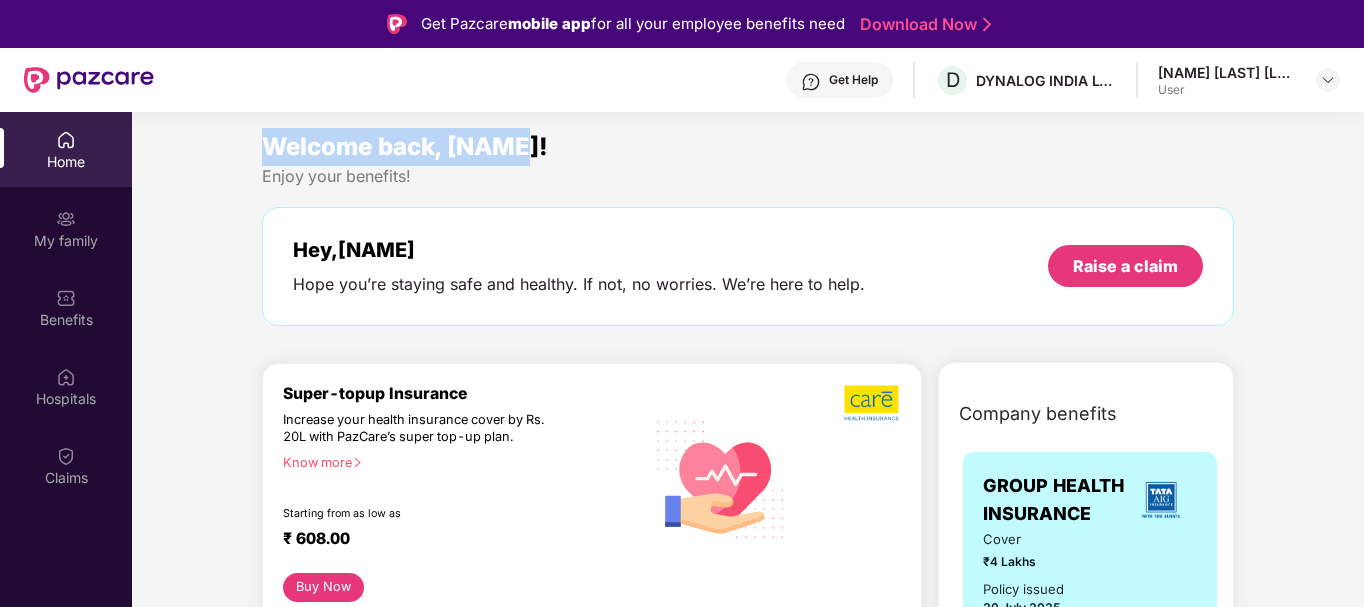drag, startPoint x: 266, startPoint y: 145, endPoint x: 527, endPoint y: 151, distance: 261.06897 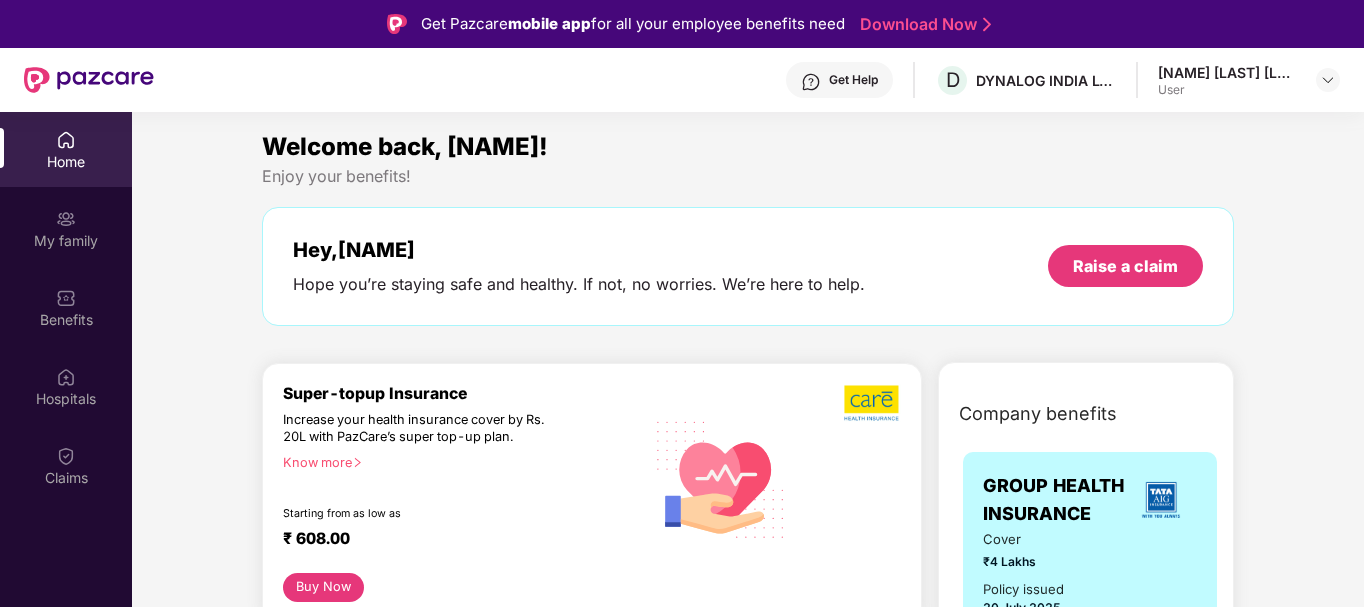 click on "Enjoy your benefits!" at bounding box center (748, 176) 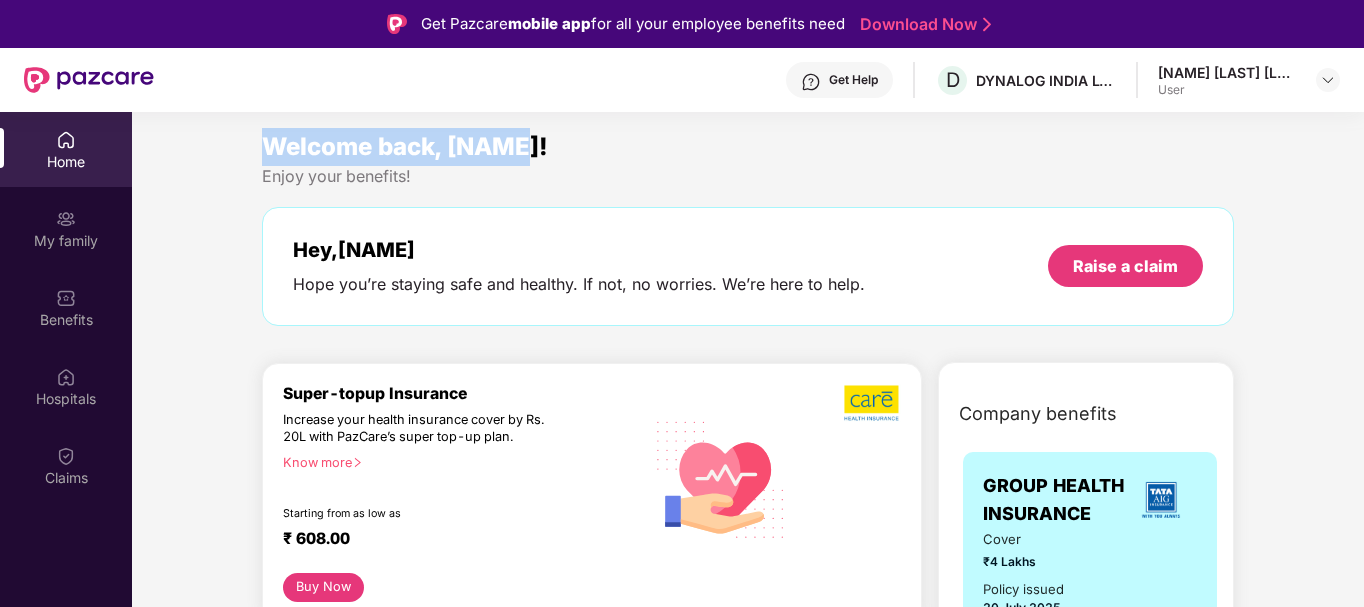 drag, startPoint x: 264, startPoint y: 149, endPoint x: 528, endPoint y: 161, distance: 264.27258 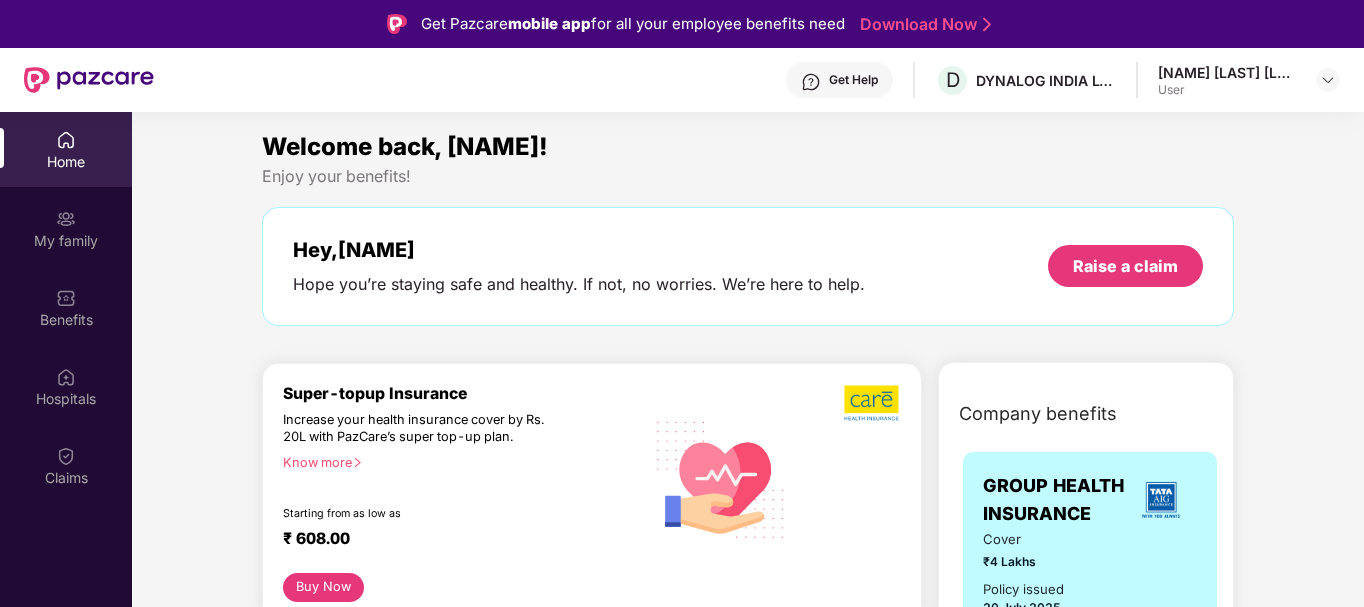 click on "Enjoy your benefits!" at bounding box center (748, 176) 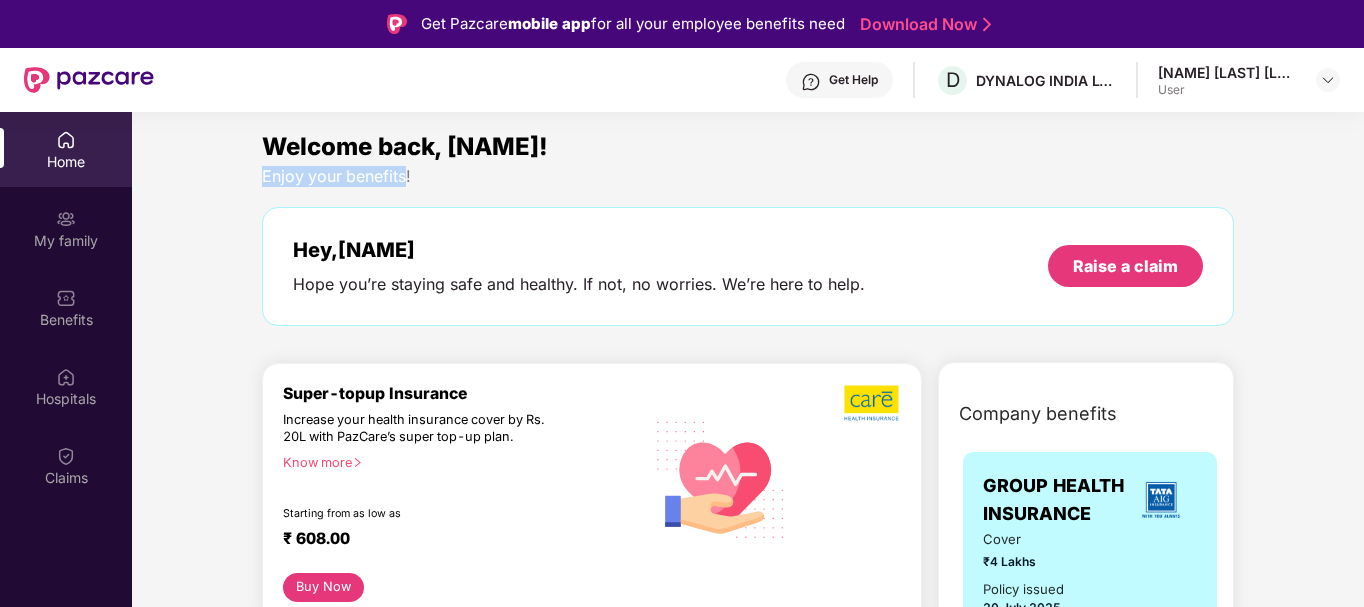 drag, startPoint x: 258, startPoint y: 173, endPoint x: 406, endPoint y: 184, distance: 148.40822 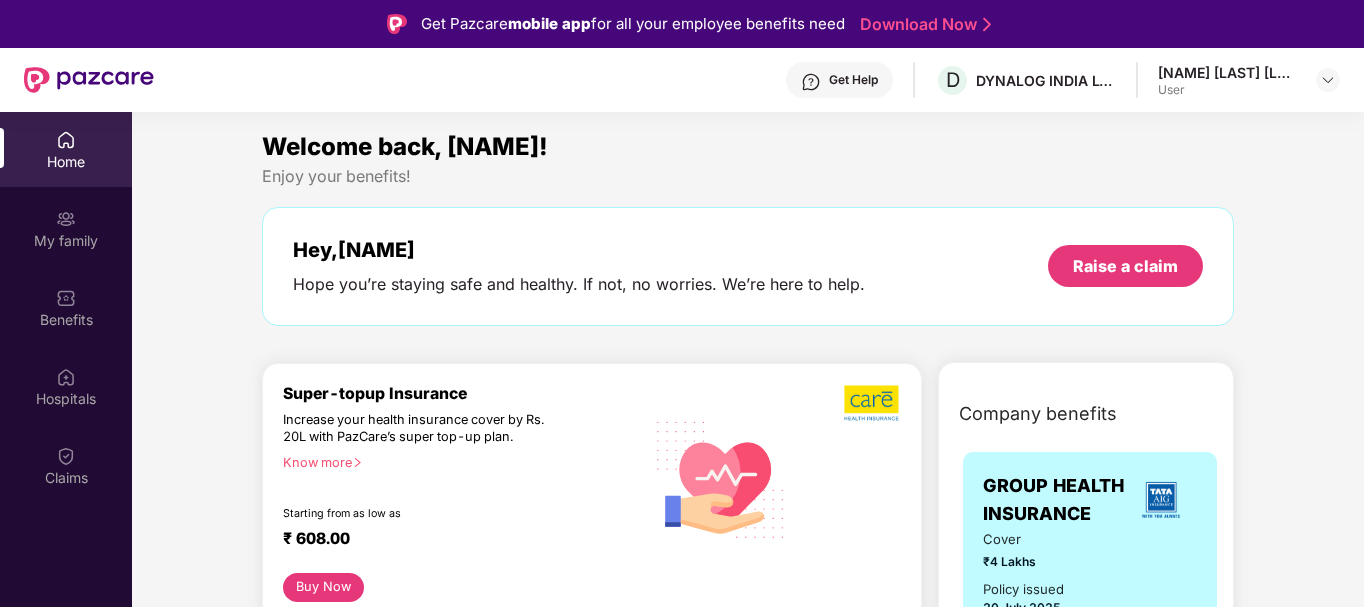 click on "Enjoy your benefits!" at bounding box center [748, 176] 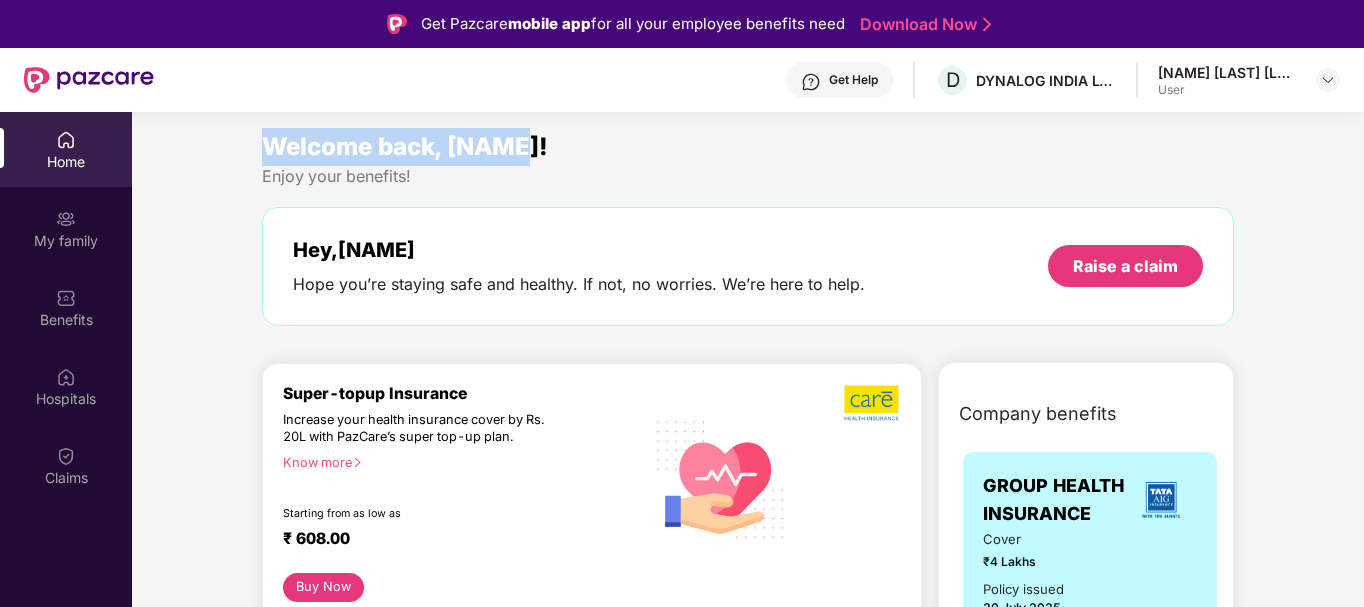 drag, startPoint x: 265, startPoint y: 150, endPoint x: 537, endPoint y: 161, distance: 272.22232 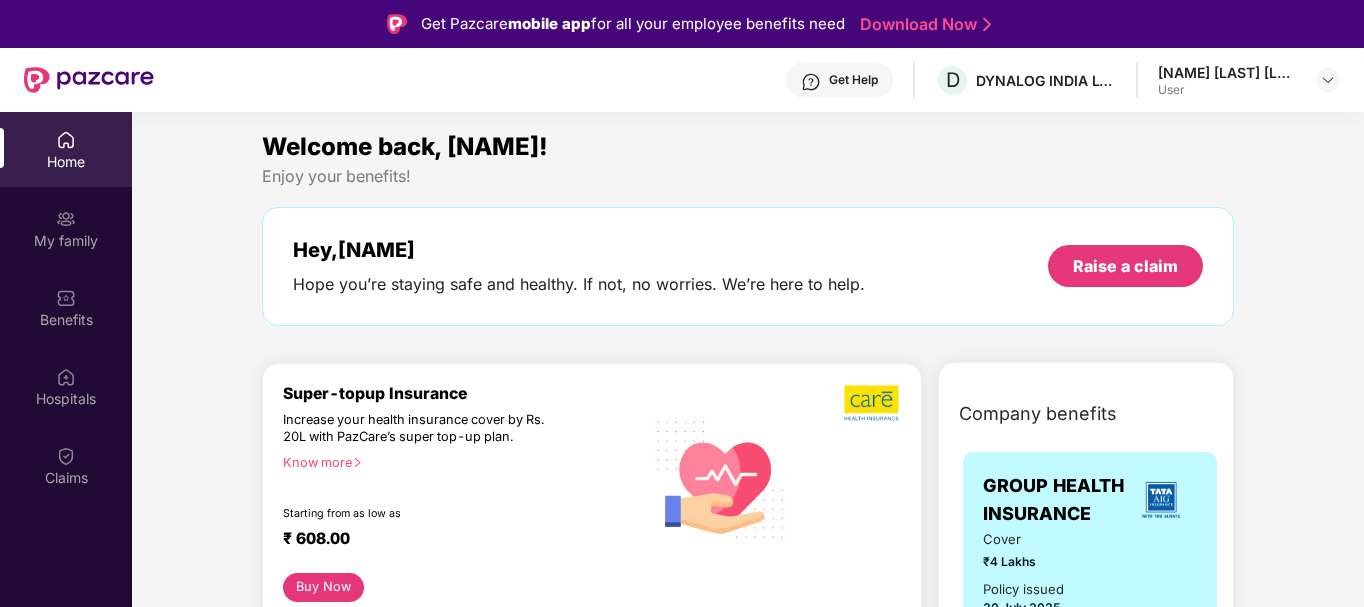 click on "Welcome back, [NAME]! Enjoy your benefits! Hey,  [NAME] Hope you’re staying safe and healthy. If not, no worries. We’re here to help. Raise a claim" at bounding box center [748, 237] 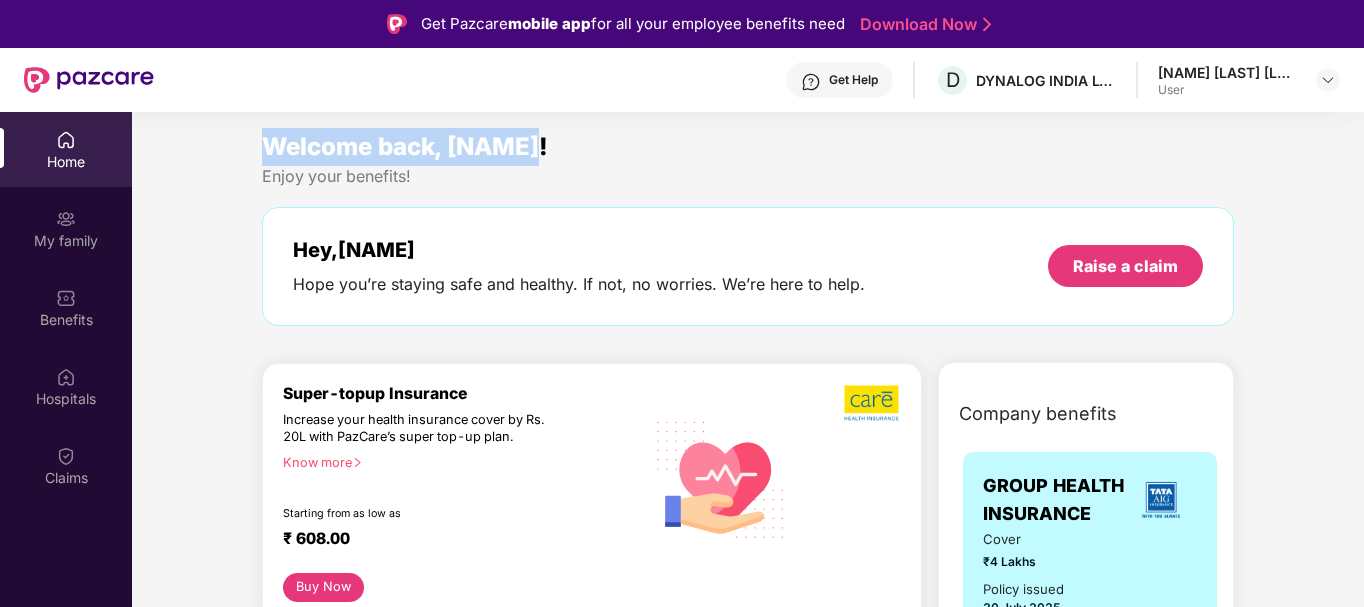 drag, startPoint x: 270, startPoint y: 143, endPoint x: 558, endPoint y: 155, distance: 288.24988 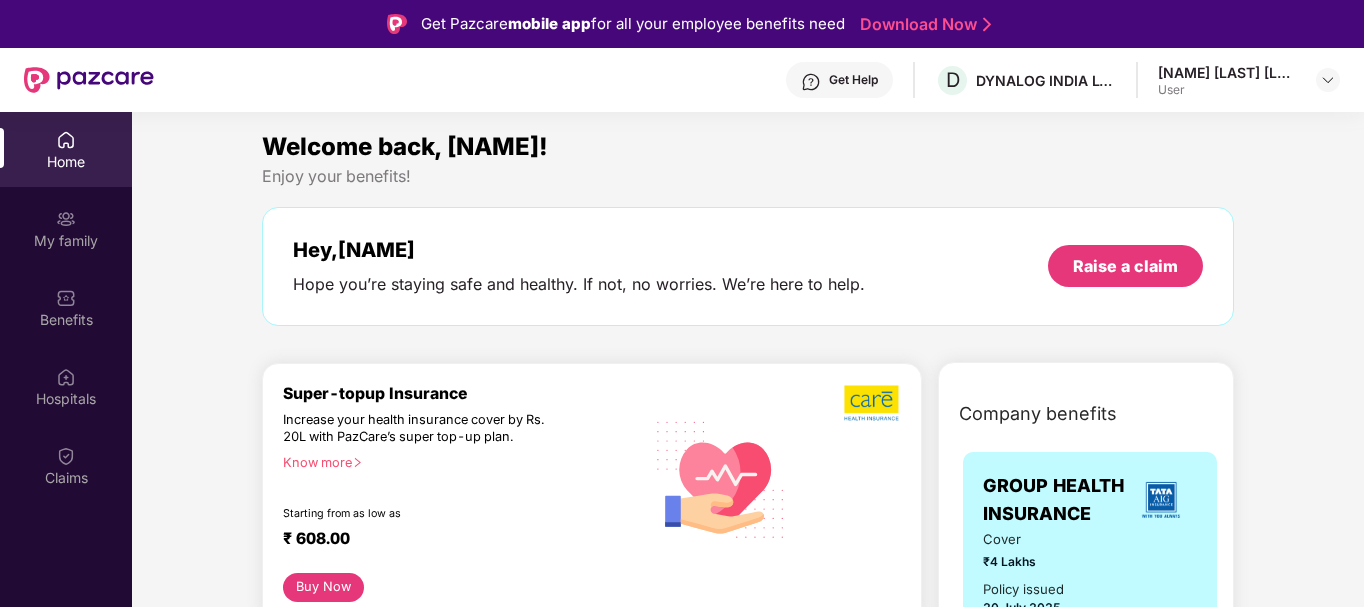 click on "Enjoy your benefits!" at bounding box center [748, 176] 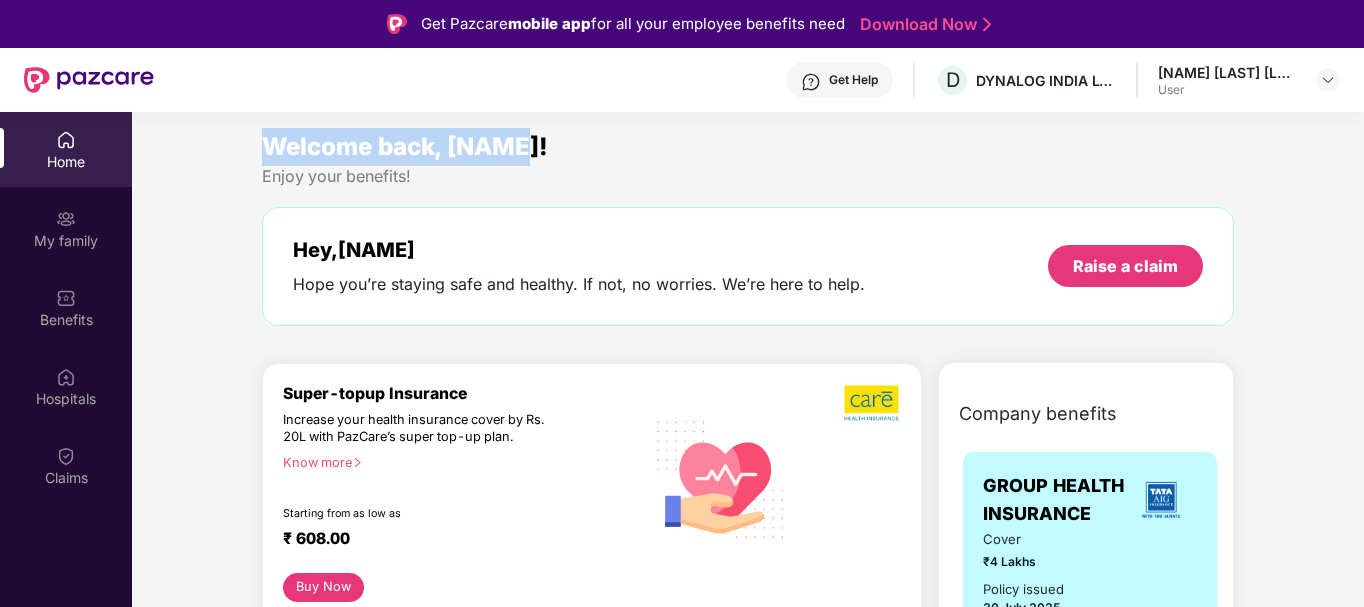 drag, startPoint x: 324, startPoint y: 149, endPoint x: 535, endPoint y: 149, distance: 211 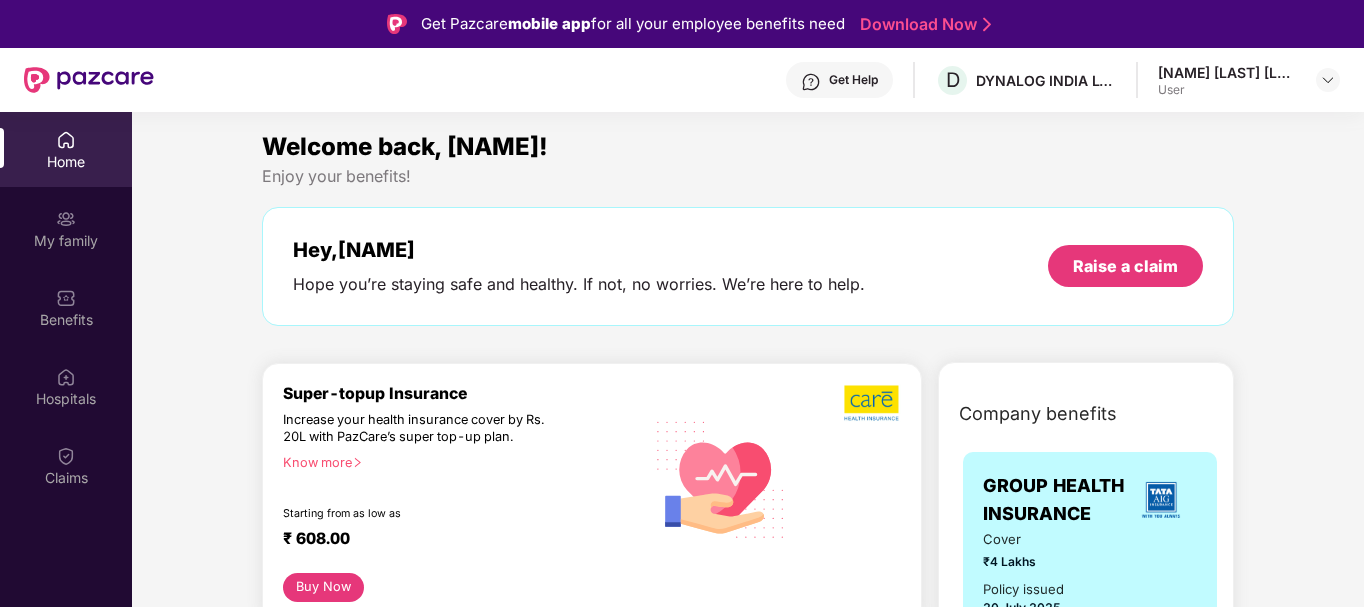 click on "Enjoy your benefits!" at bounding box center [748, 176] 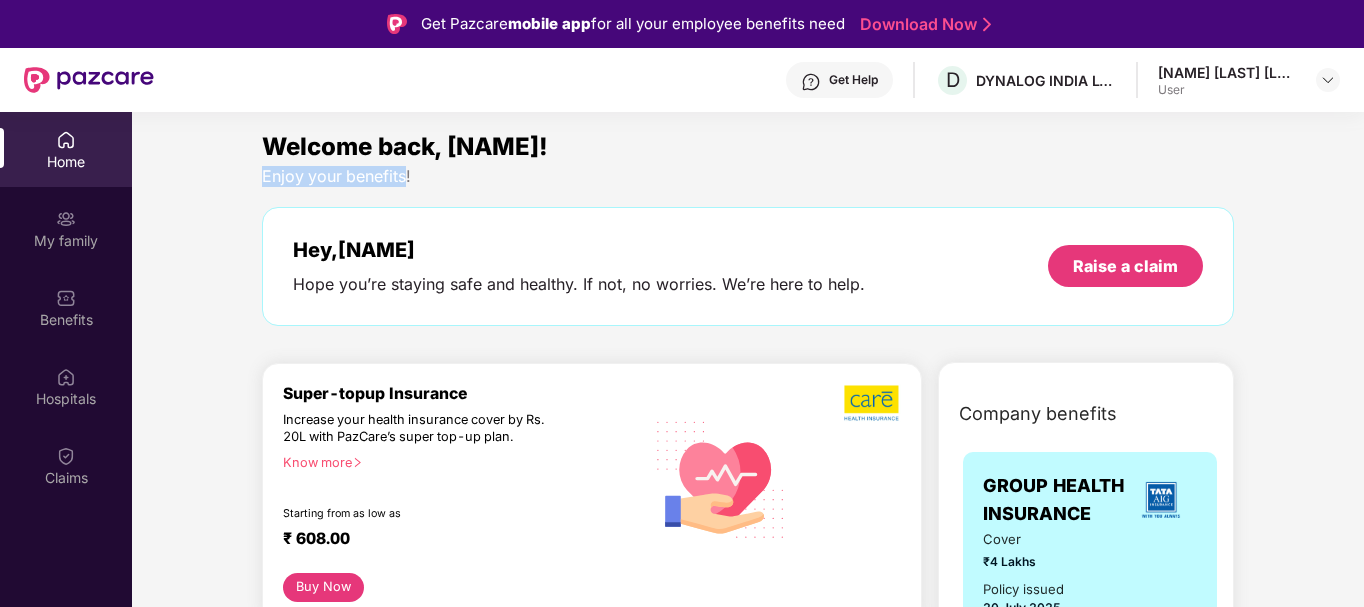 drag, startPoint x: 287, startPoint y: 182, endPoint x: 407, endPoint y: 182, distance: 120 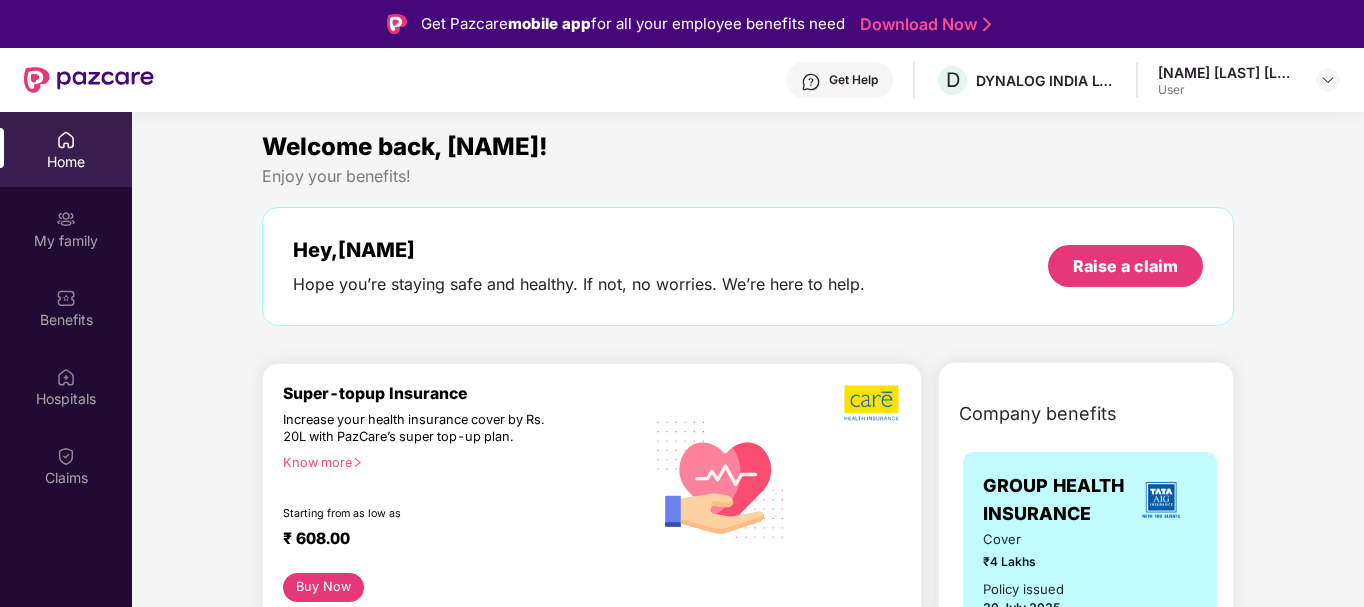 click on "Enjoy your benefits!" at bounding box center (748, 176) 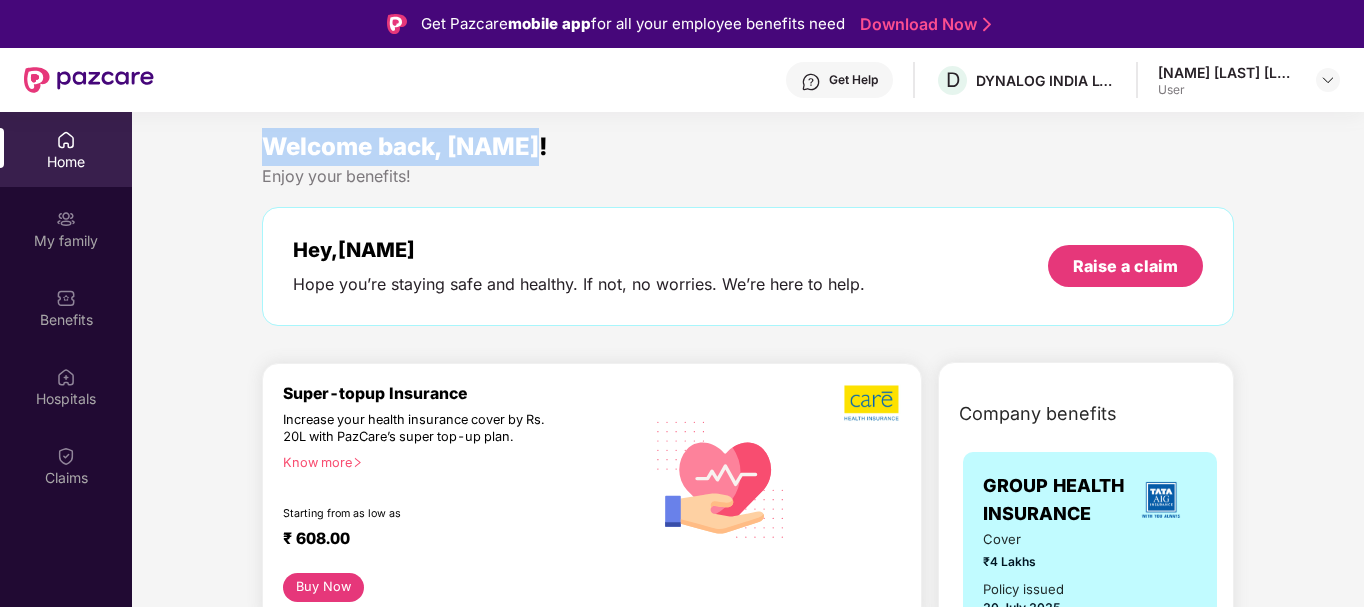 drag, startPoint x: 268, startPoint y: 147, endPoint x: 542, endPoint y: 155, distance: 274.11676 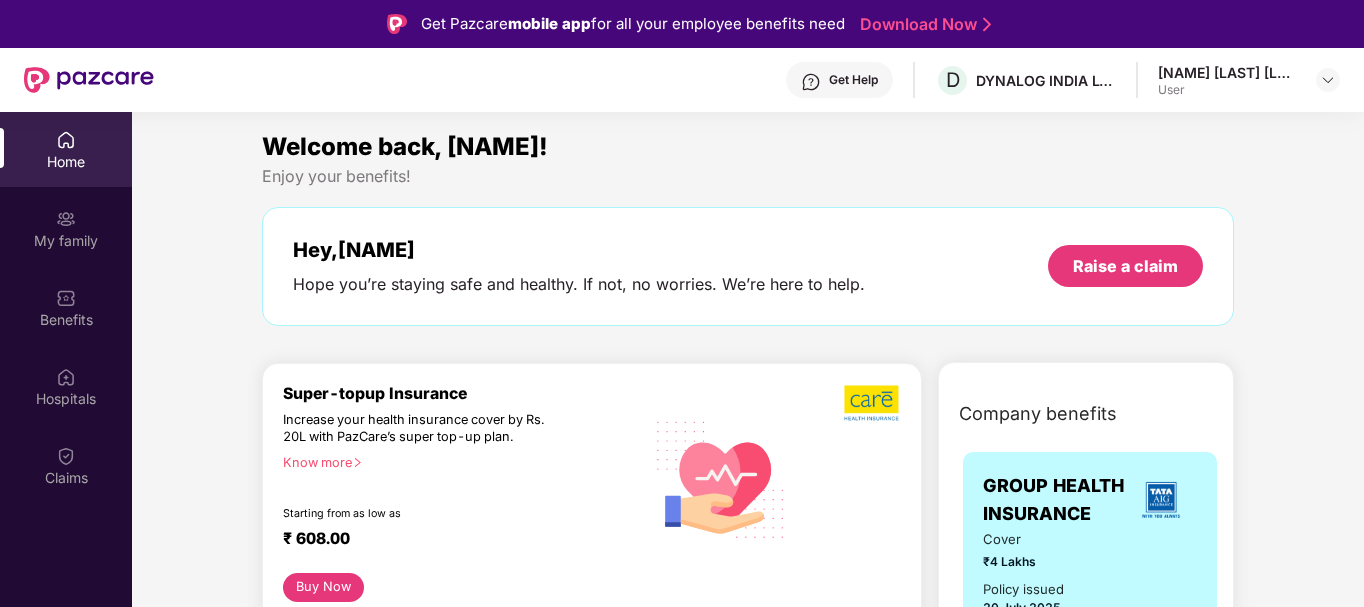 click on "Enjoy your benefits!" at bounding box center [748, 176] 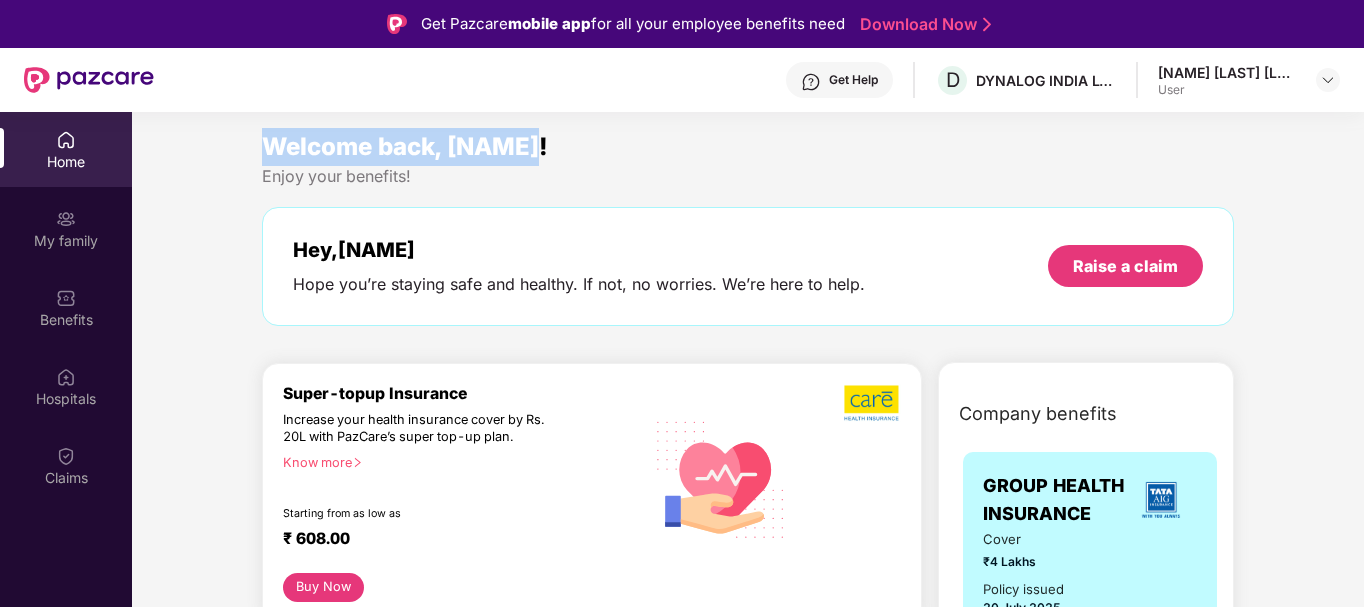 drag, startPoint x: 256, startPoint y: 145, endPoint x: 546, endPoint y: 156, distance: 290.20856 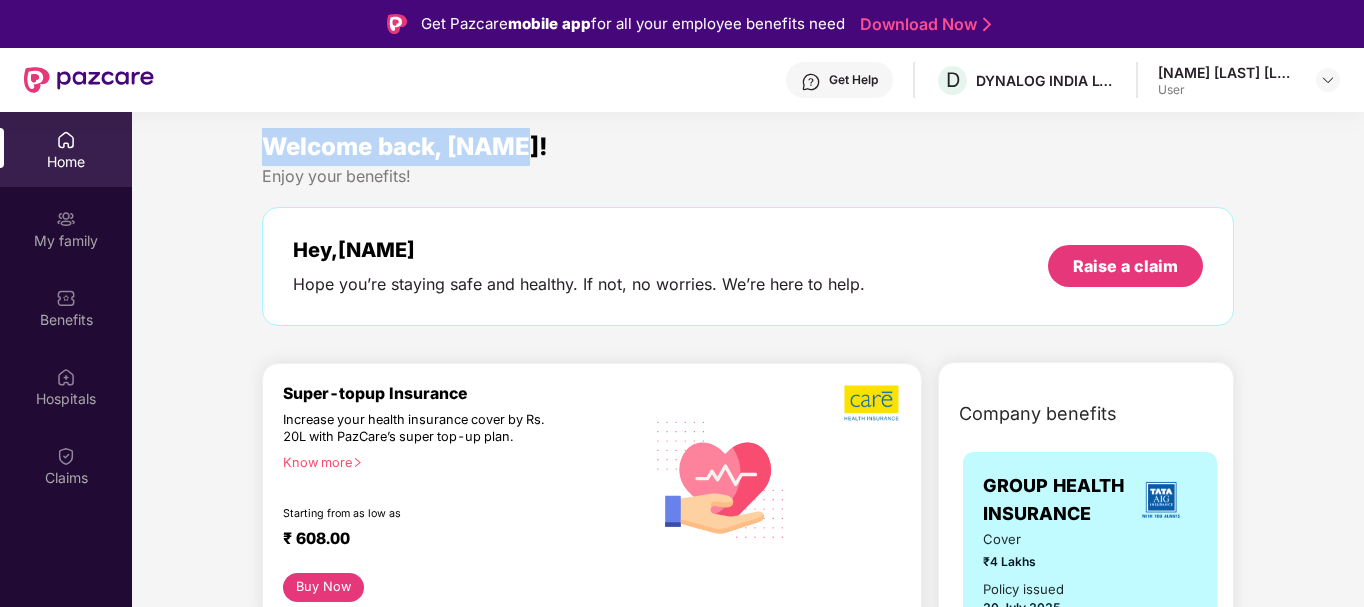 drag, startPoint x: 535, startPoint y: 145, endPoint x: 255, endPoint y: 151, distance: 280.06427 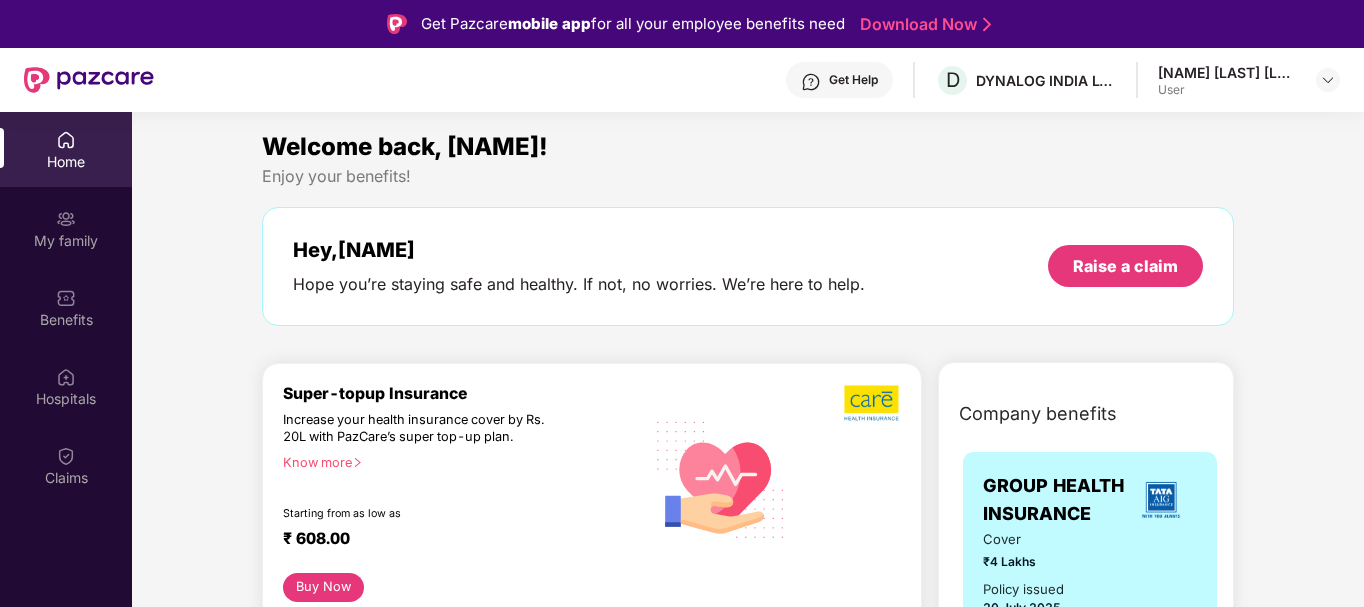 click on "Enjoy your benefits!" at bounding box center (748, 176) 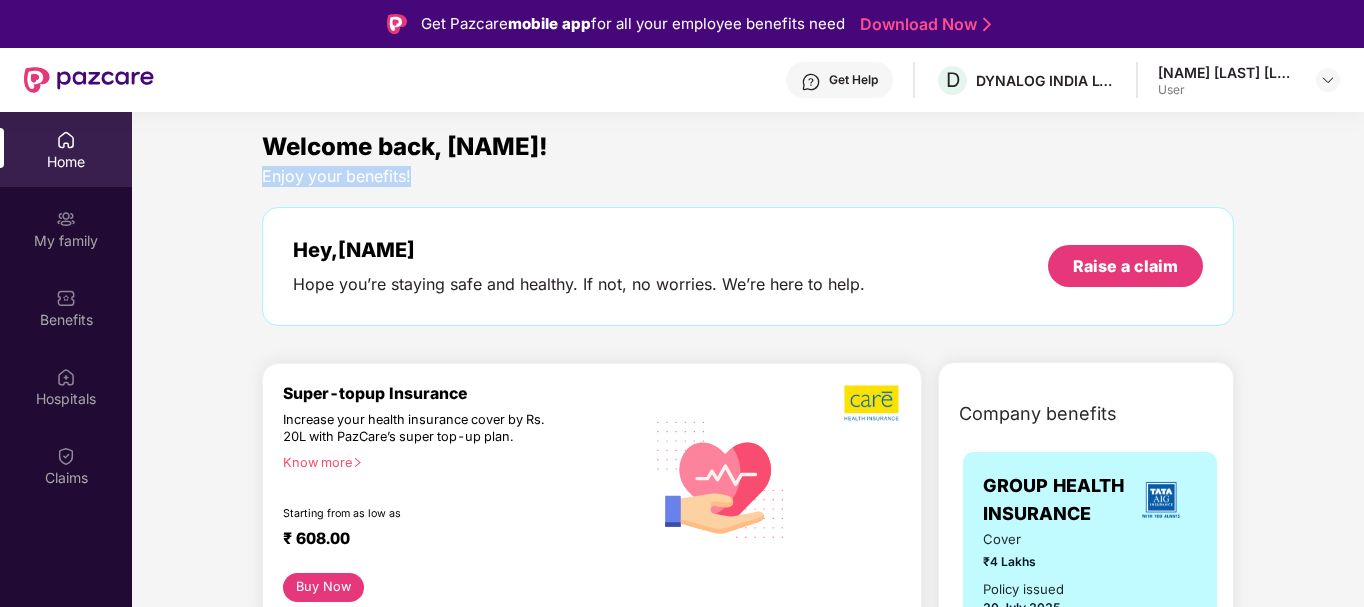 drag, startPoint x: 264, startPoint y: 173, endPoint x: 409, endPoint y: 179, distance: 145.12408 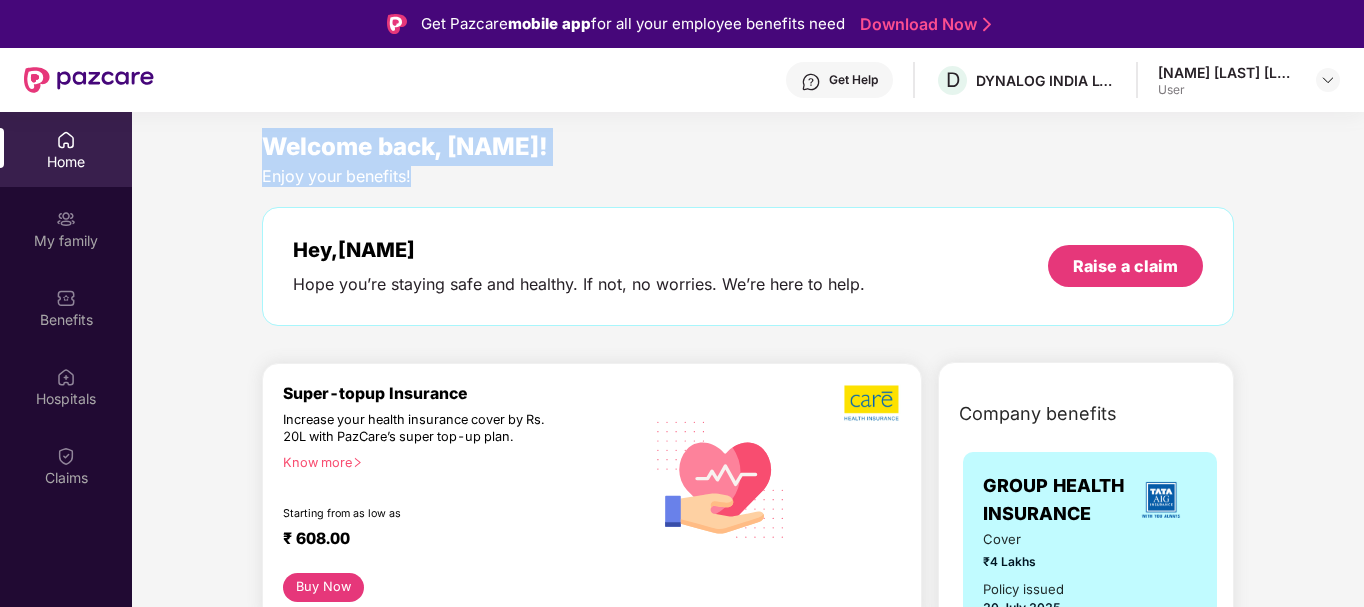 drag, startPoint x: 257, startPoint y: 142, endPoint x: 559, endPoint y: 173, distance: 303.58688 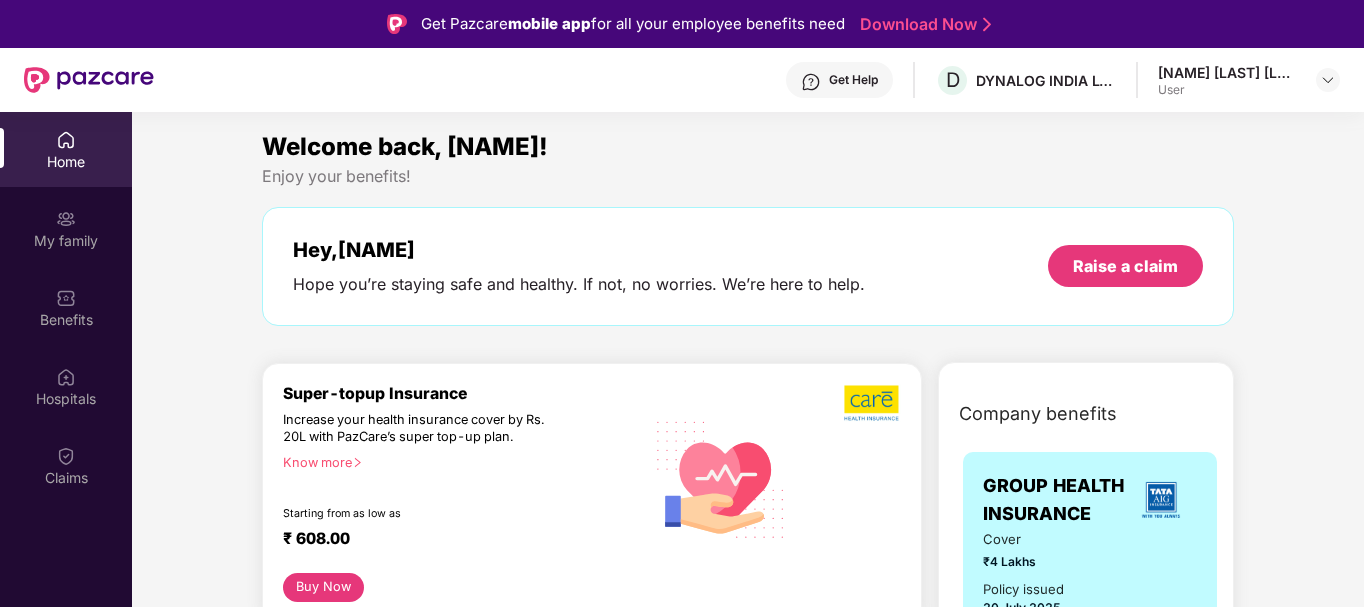 click on "Welcome back, [NAME]! Enjoy your benefits! Hey,  [NAME] Hope you’re staying safe and healthy. If not, no worries. We’re here to help. Raise a claim" at bounding box center [748, 237] 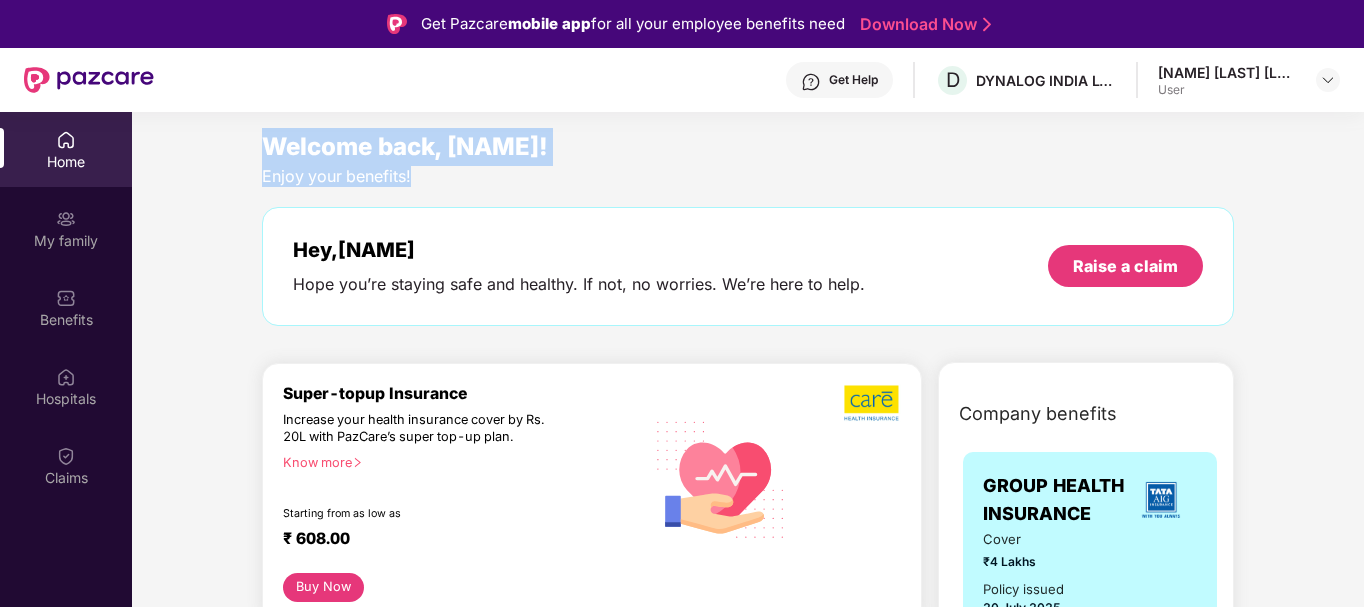 drag, startPoint x: 273, startPoint y: 142, endPoint x: 429, endPoint y: 181, distance: 160.80112 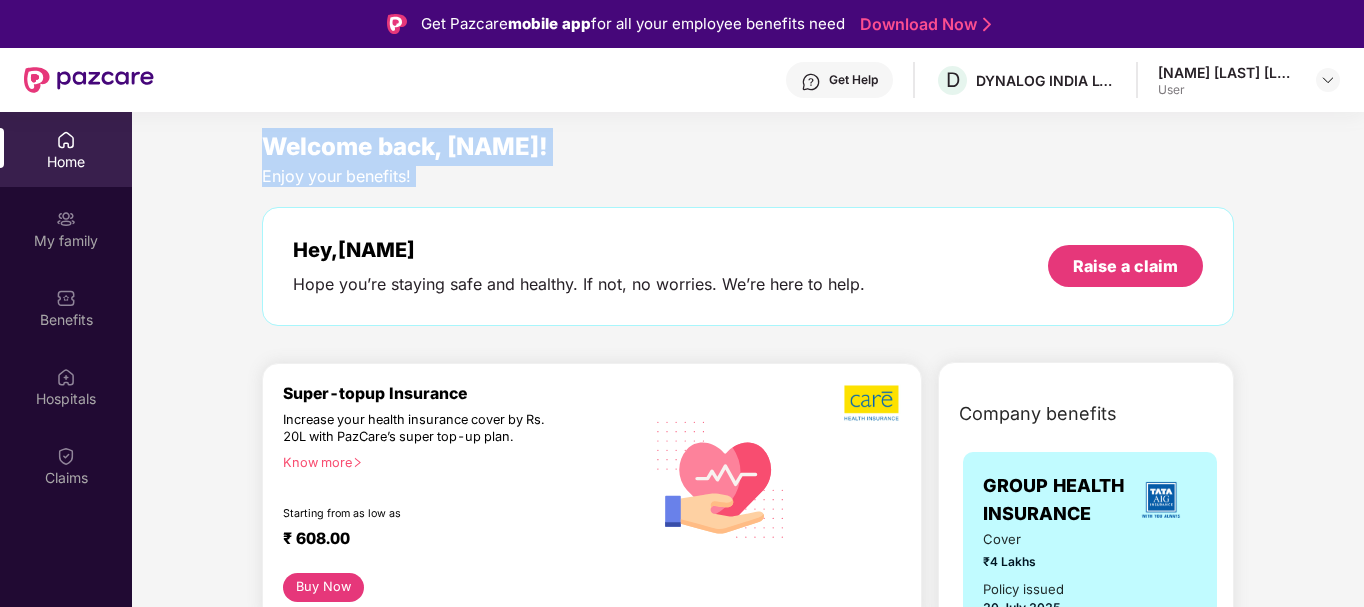 drag, startPoint x: 427, startPoint y: 182, endPoint x: 269, endPoint y: 155, distance: 160.29036 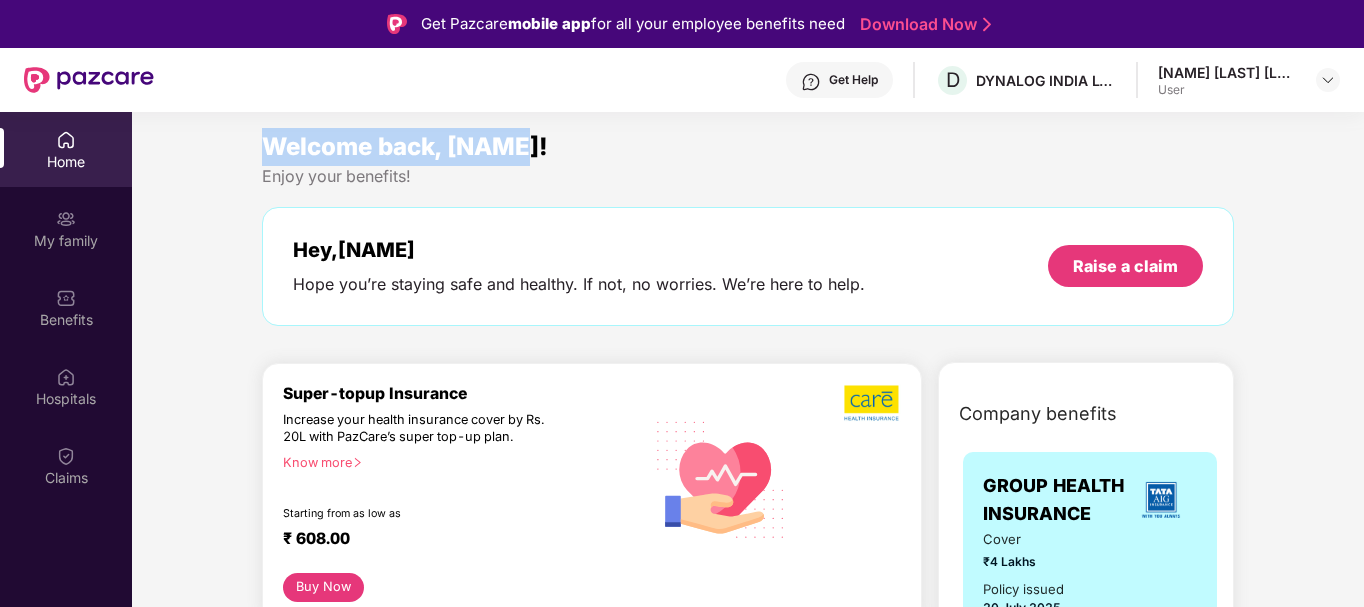 drag, startPoint x: 268, startPoint y: 152, endPoint x: 532, endPoint y: 141, distance: 264.22906 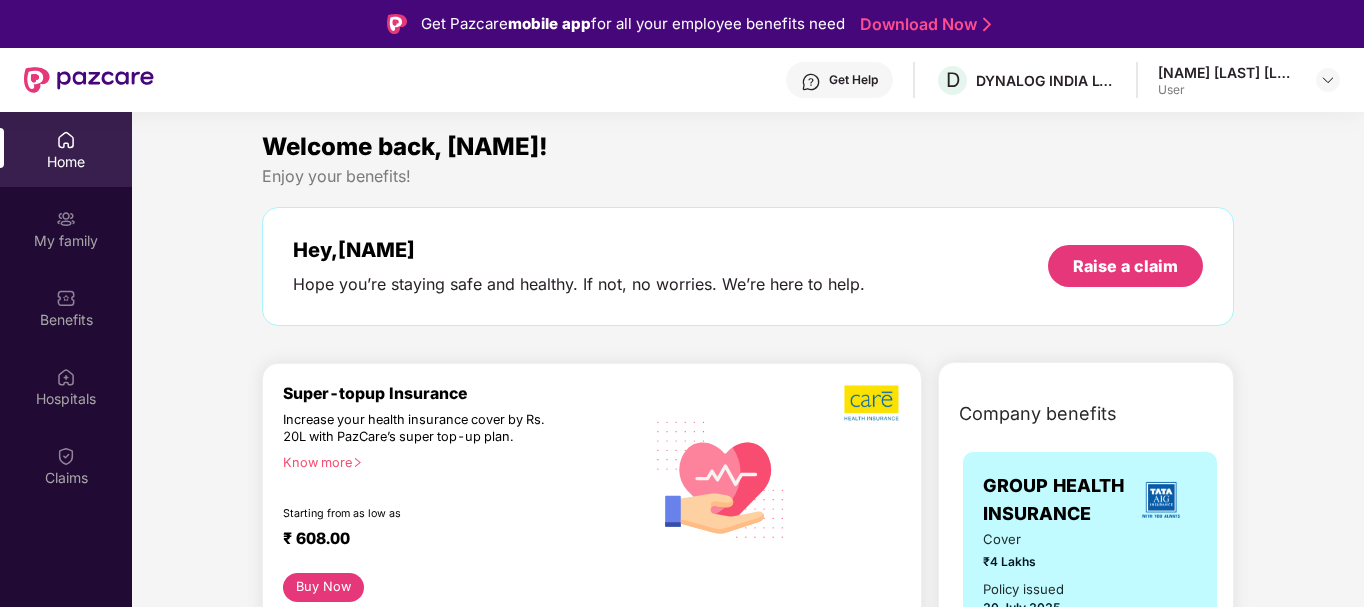 click on "Enjoy your benefits!" at bounding box center [748, 176] 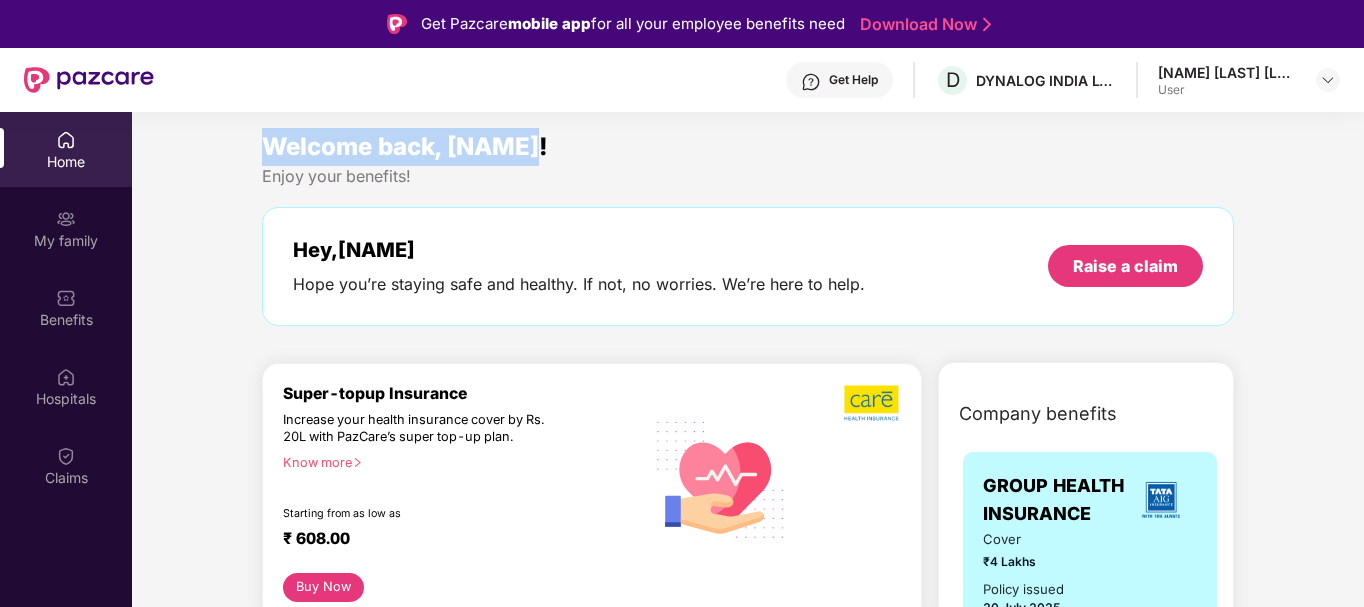 drag, startPoint x: 541, startPoint y: 141, endPoint x: 249, endPoint y: 148, distance: 292.0839 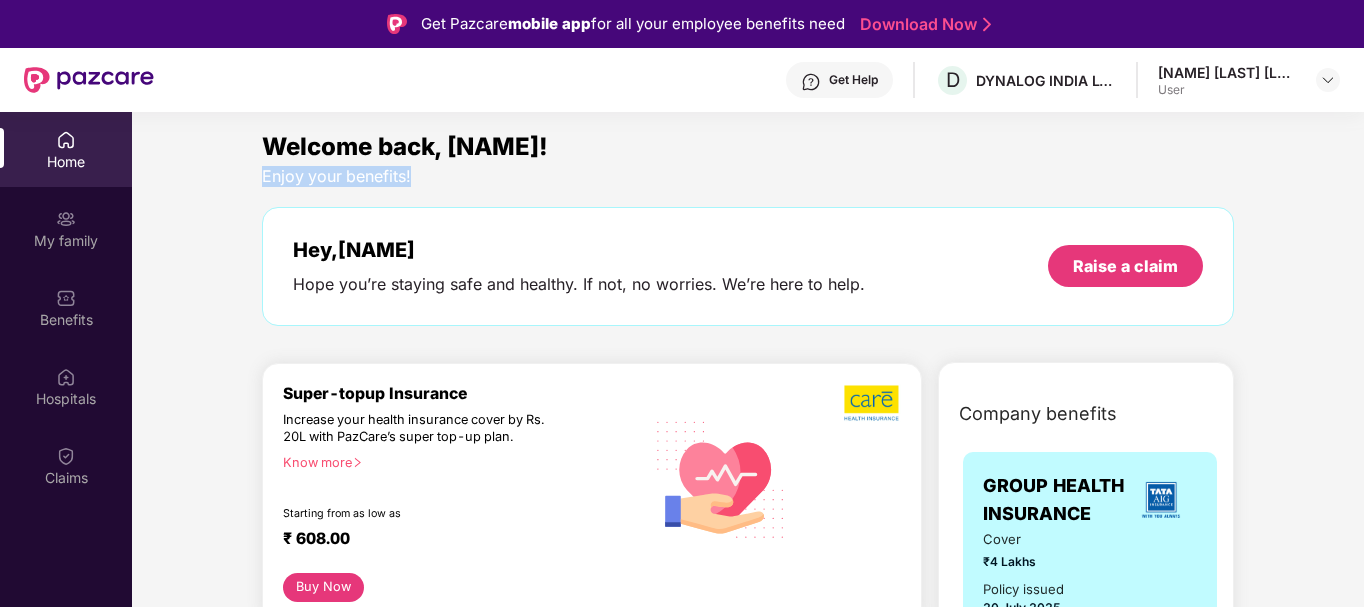 drag, startPoint x: 264, startPoint y: 177, endPoint x: 445, endPoint y: 182, distance: 181.06905 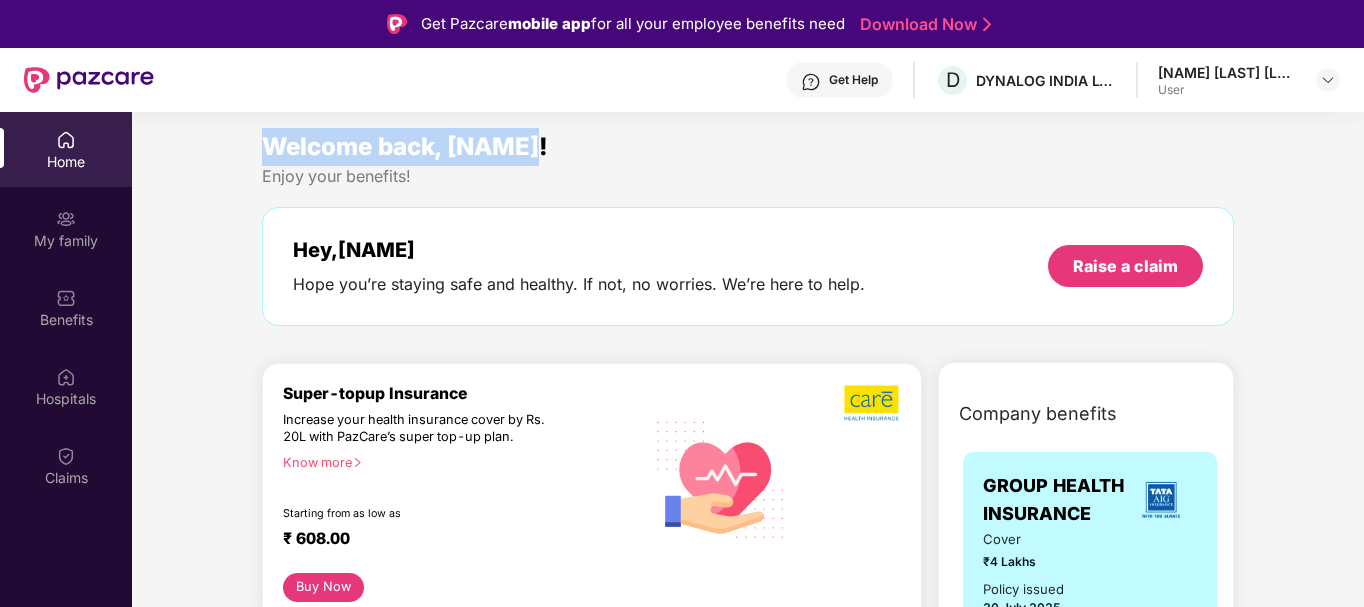 drag, startPoint x: 544, startPoint y: 144, endPoint x: 264, endPoint y: 141, distance: 280.01608 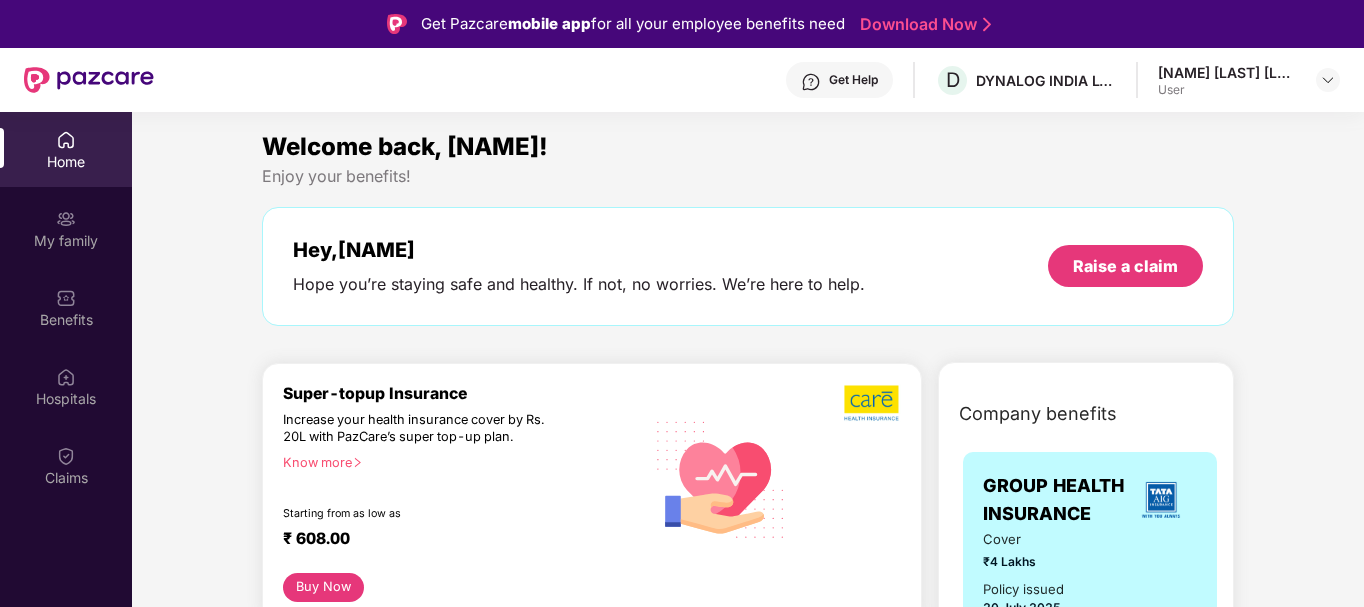 click on "Enjoy your benefits!" at bounding box center (748, 176) 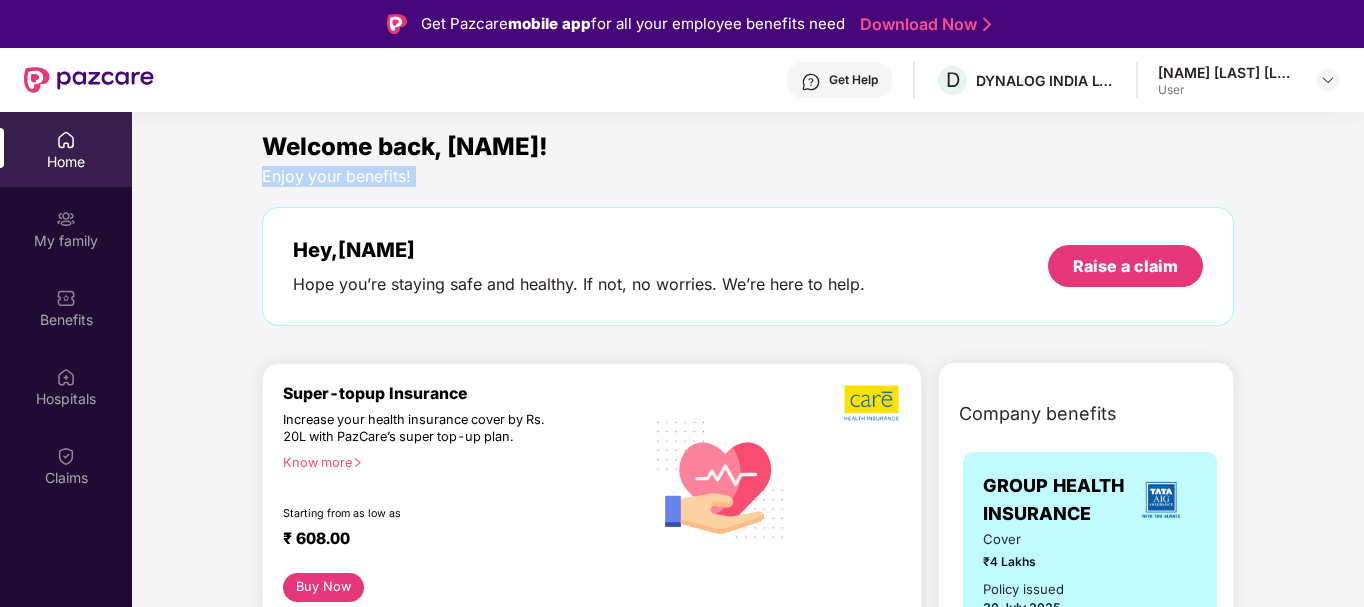 drag, startPoint x: 489, startPoint y: 177, endPoint x: 447, endPoint y: 175, distance: 42.047592 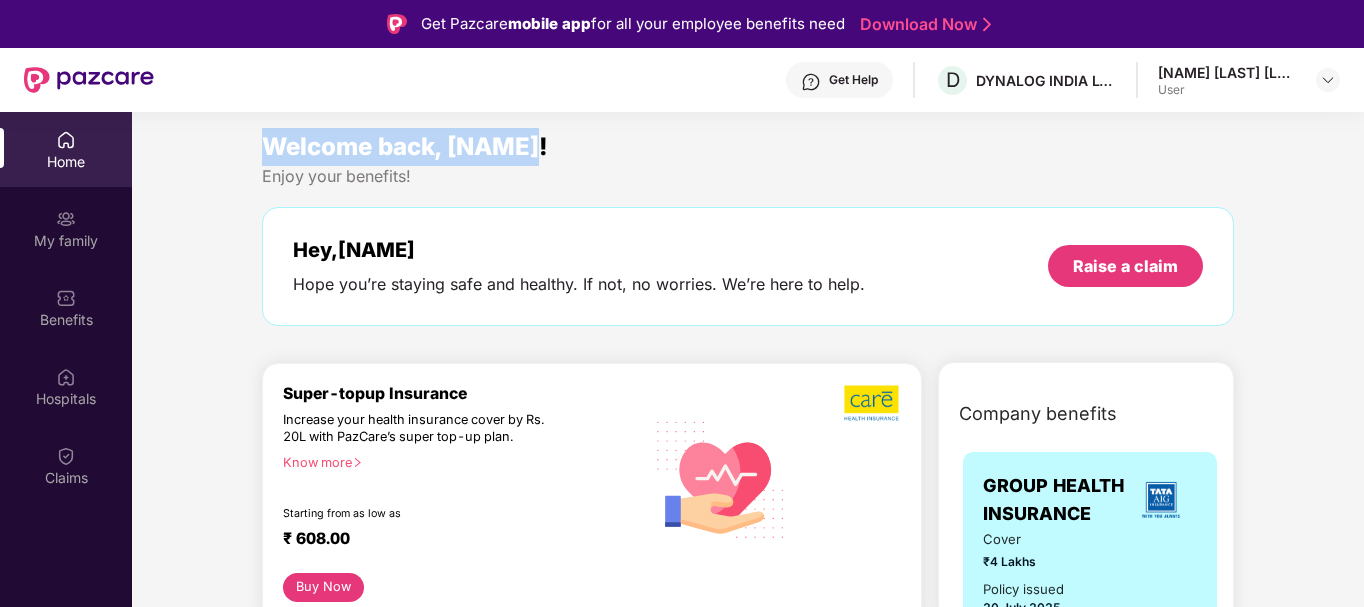 drag, startPoint x: 543, startPoint y: 136, endPoint x: 245, endPoint y: 155, distance: 298.6051 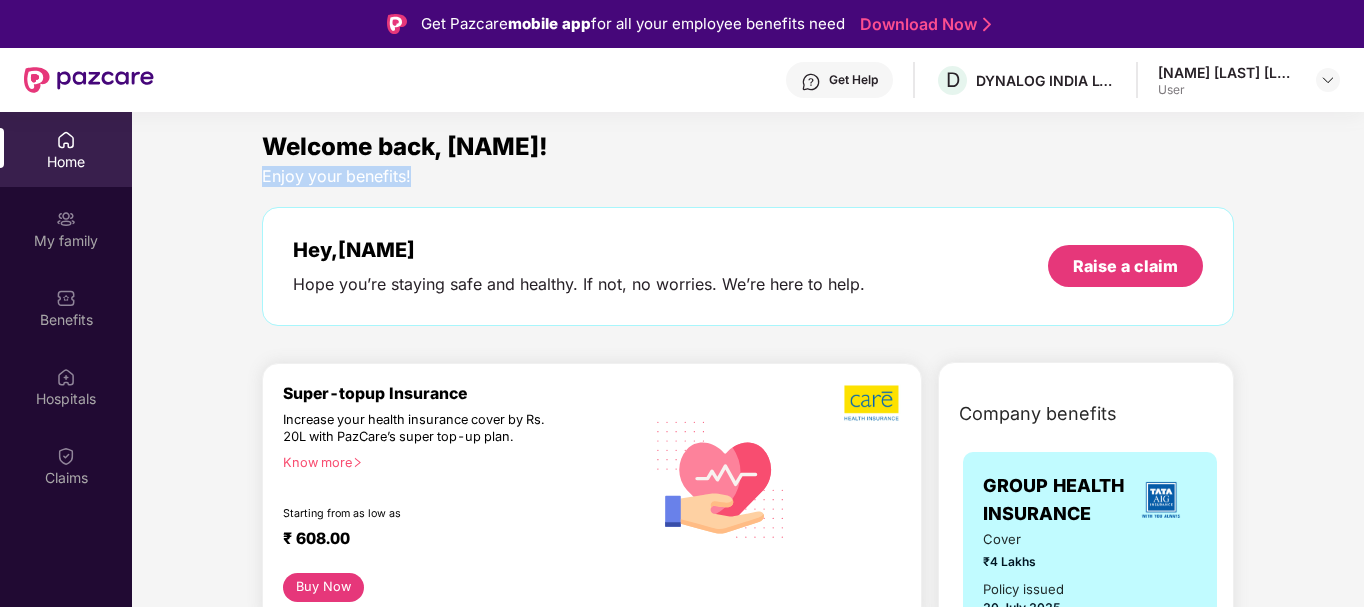 drag, startPoint x: 527, startPoint y: 174, endPoint x: 264, endPoint y: 175, distance: 263.0019 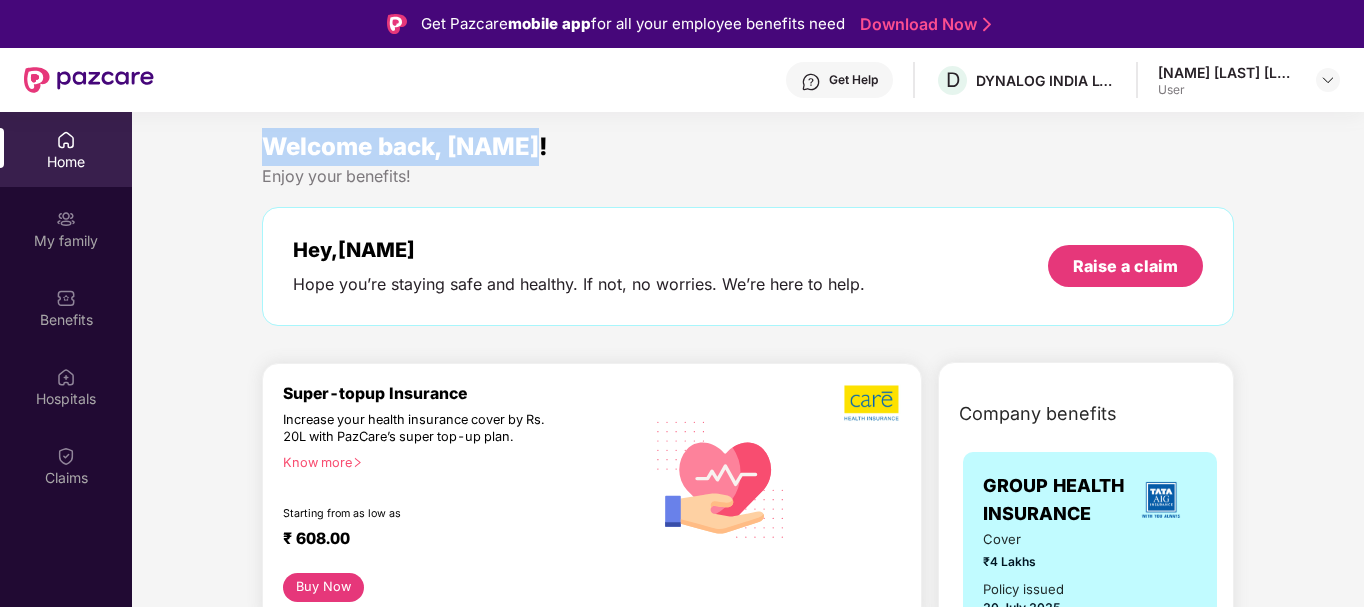 drag, startPoint x: 570, startPoint y: 141, endPoint x: 240, endPoint y: 158, distance: 330.4376 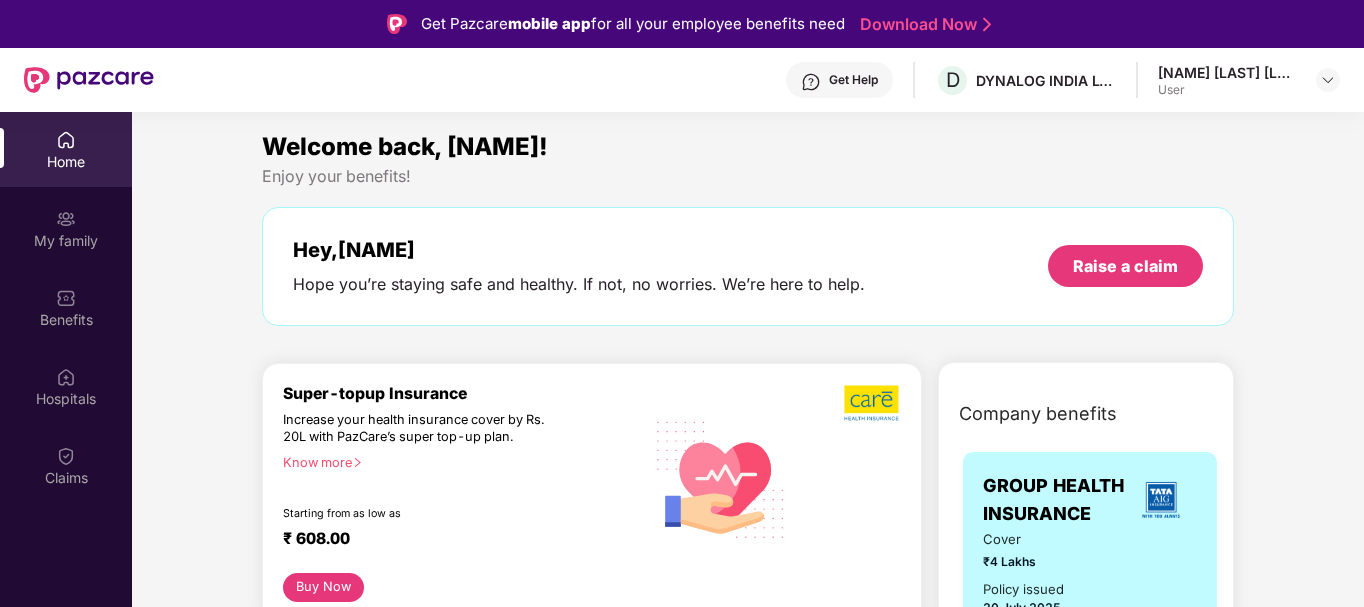 click on "Enjoy your benefits!" at bounding box center (748, 176) 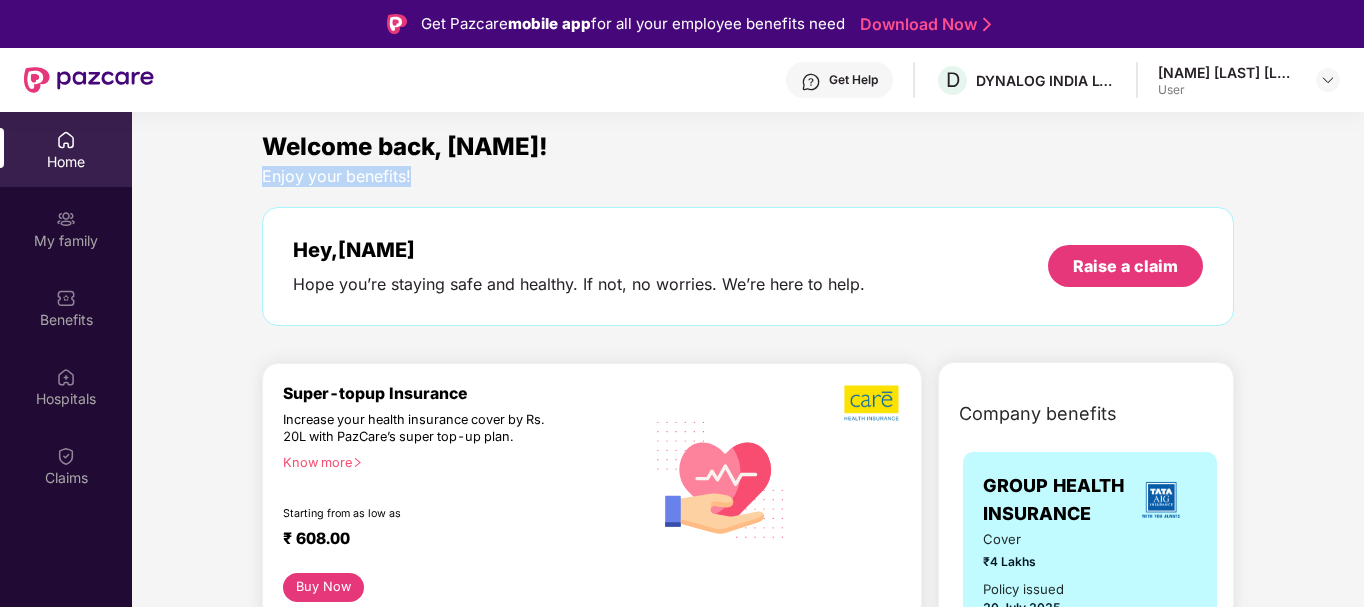 drag, startPoint x: 262, startPoint y: 172, endPoint x: 444, endPoint y: 178, distance: 182.09888 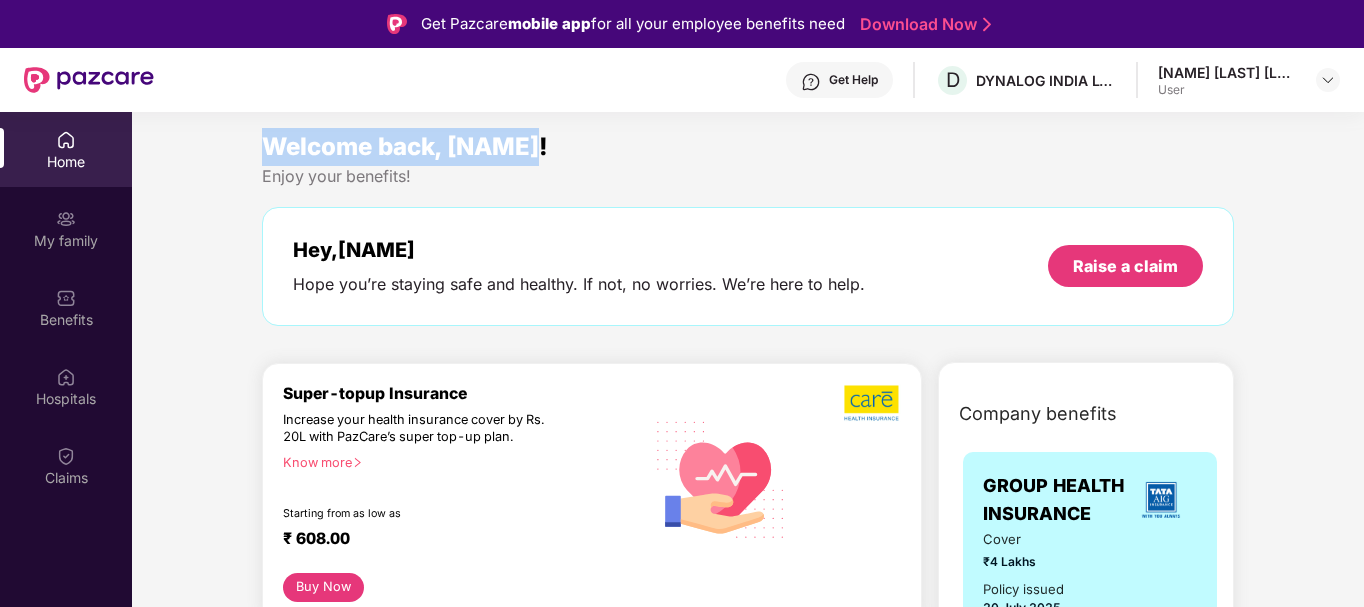 drag, startPoint x: 548, startPoint y: 147, endPoint x: 228, endPoint y: 156, distance: 320.12653 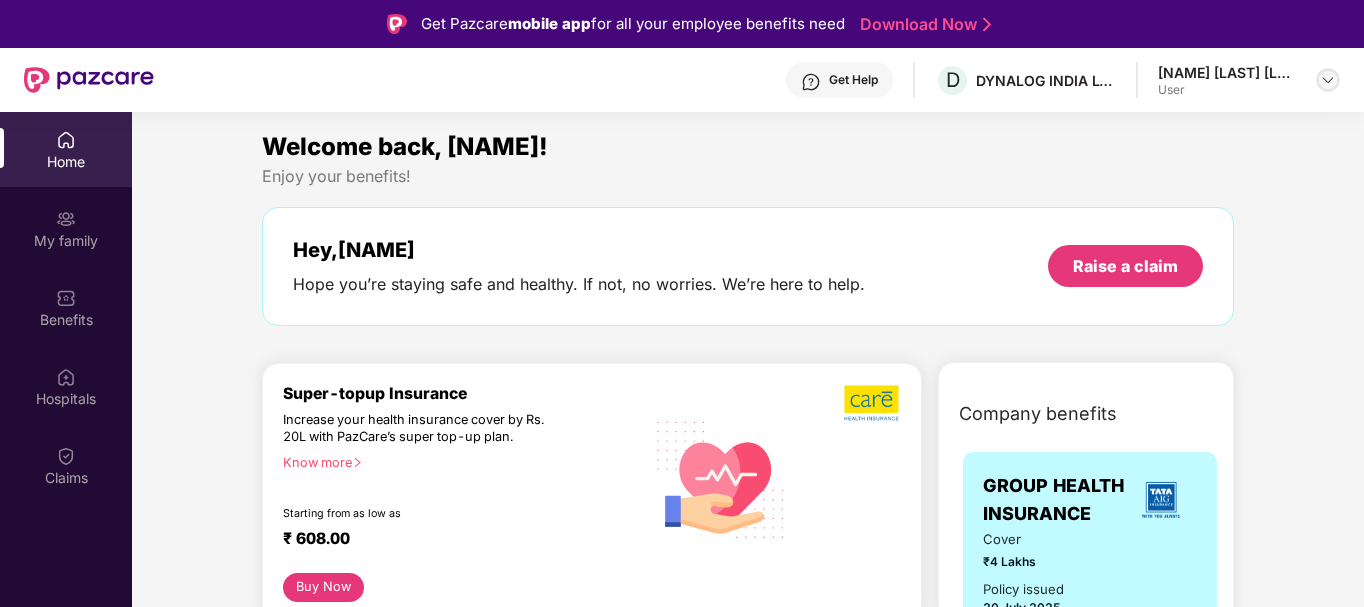 click at bounding box center (1328, 80) 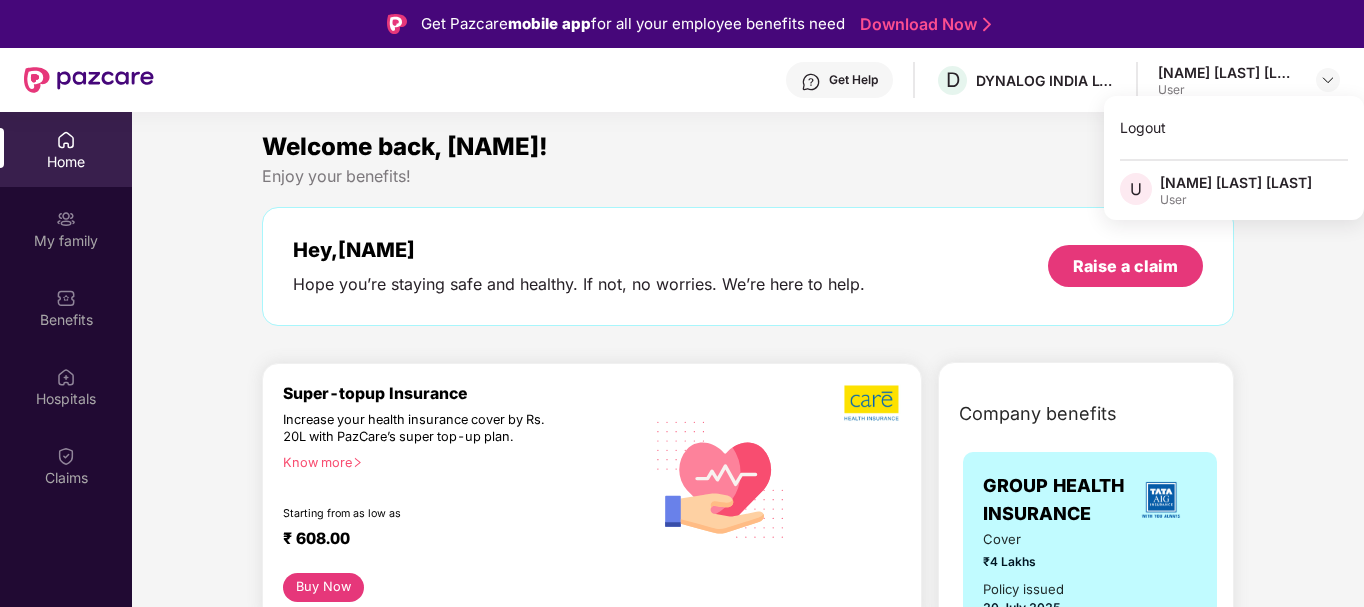 click on "[NAME] [LAST] [LAST]" at bounding box center [1236, 182] 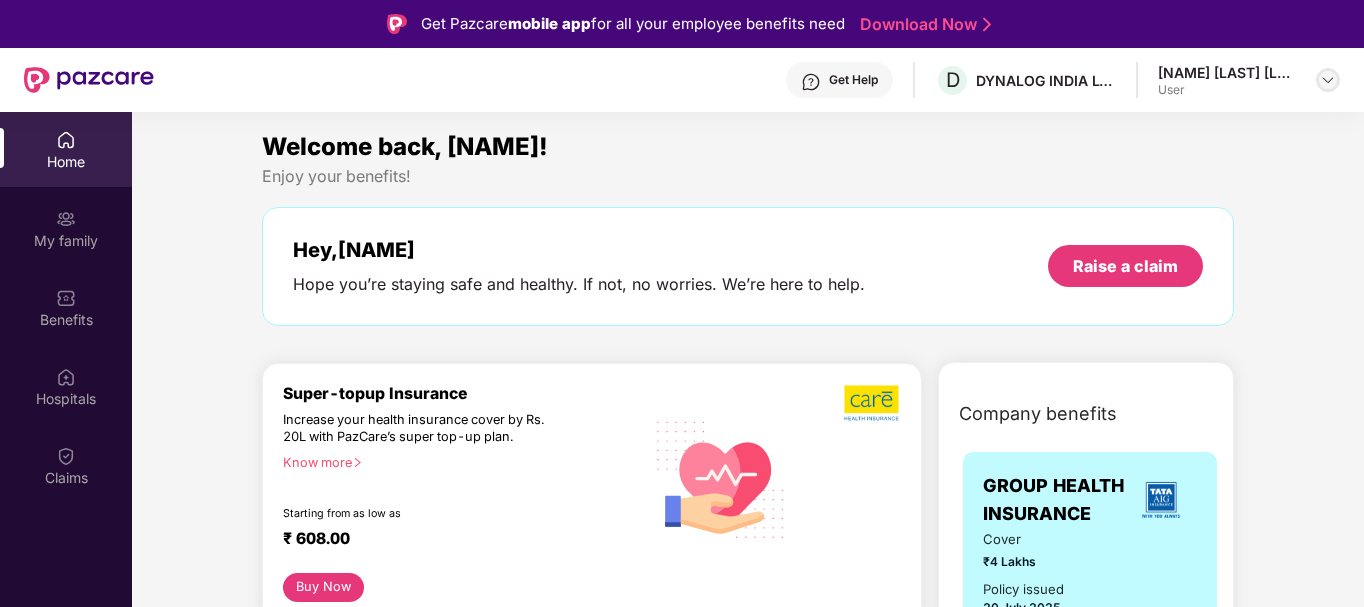 click at bounding box center [1328, 80] 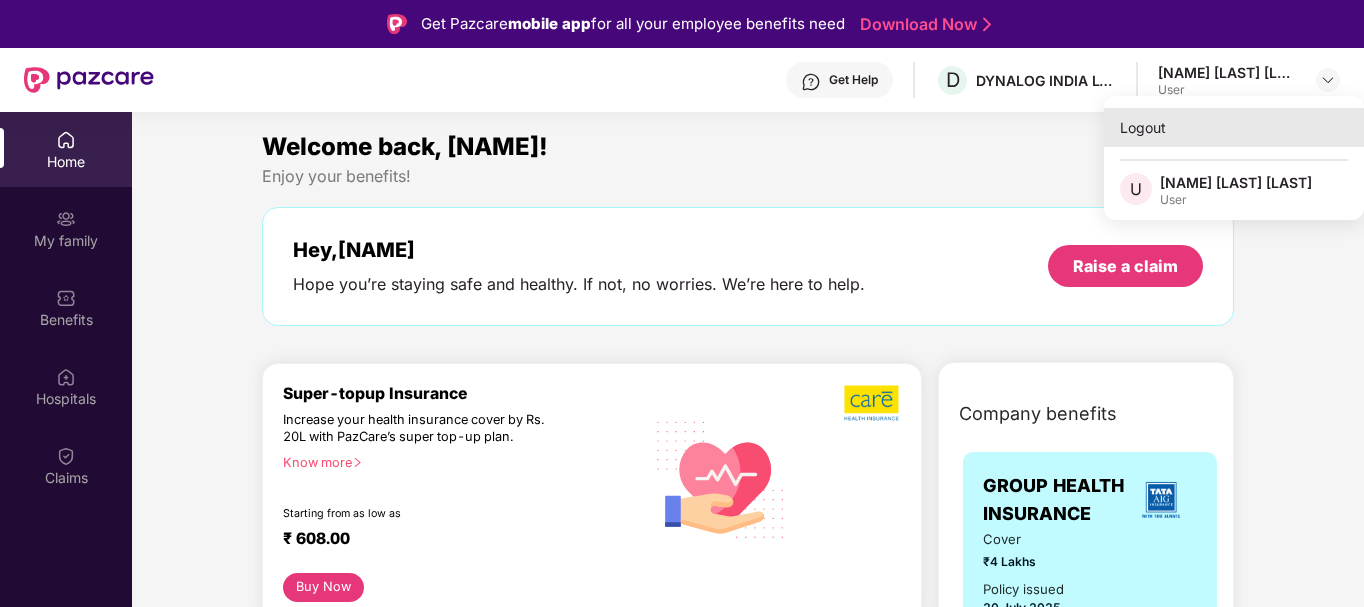 click on "Logout" at bounding box center [1234, 127] 